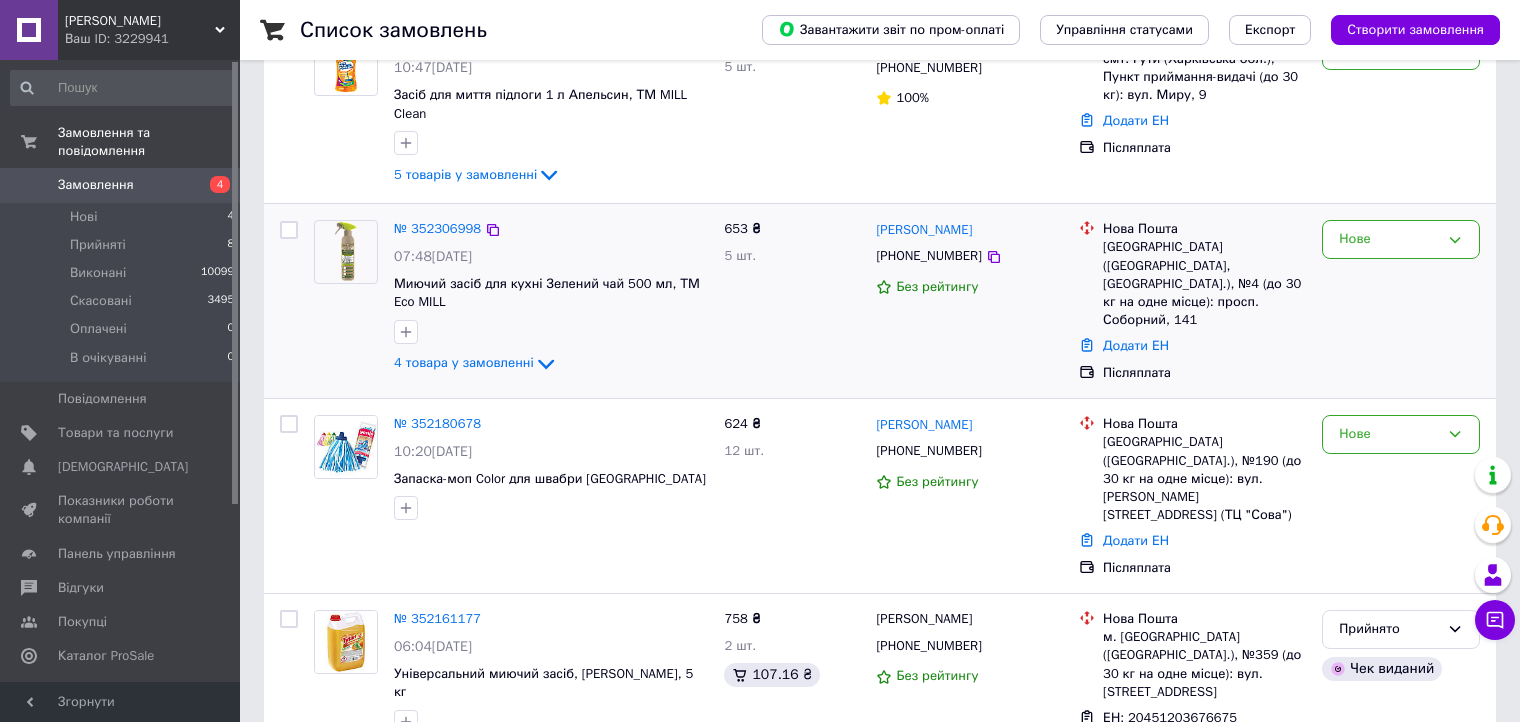 scroll, scrollTop: 0, scrollLeft: 0, axis: both 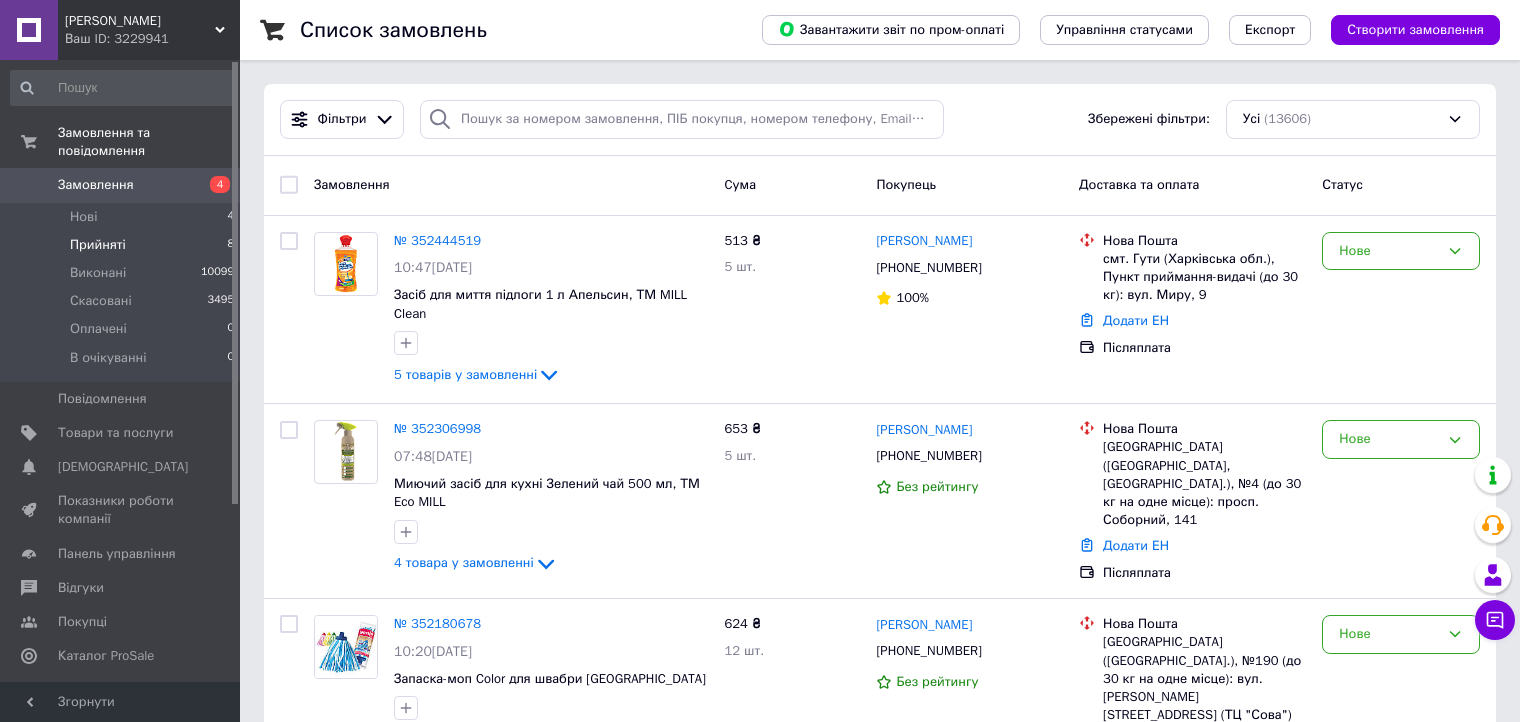 click on "Прийняті 8" at bounding box center (123, 245) 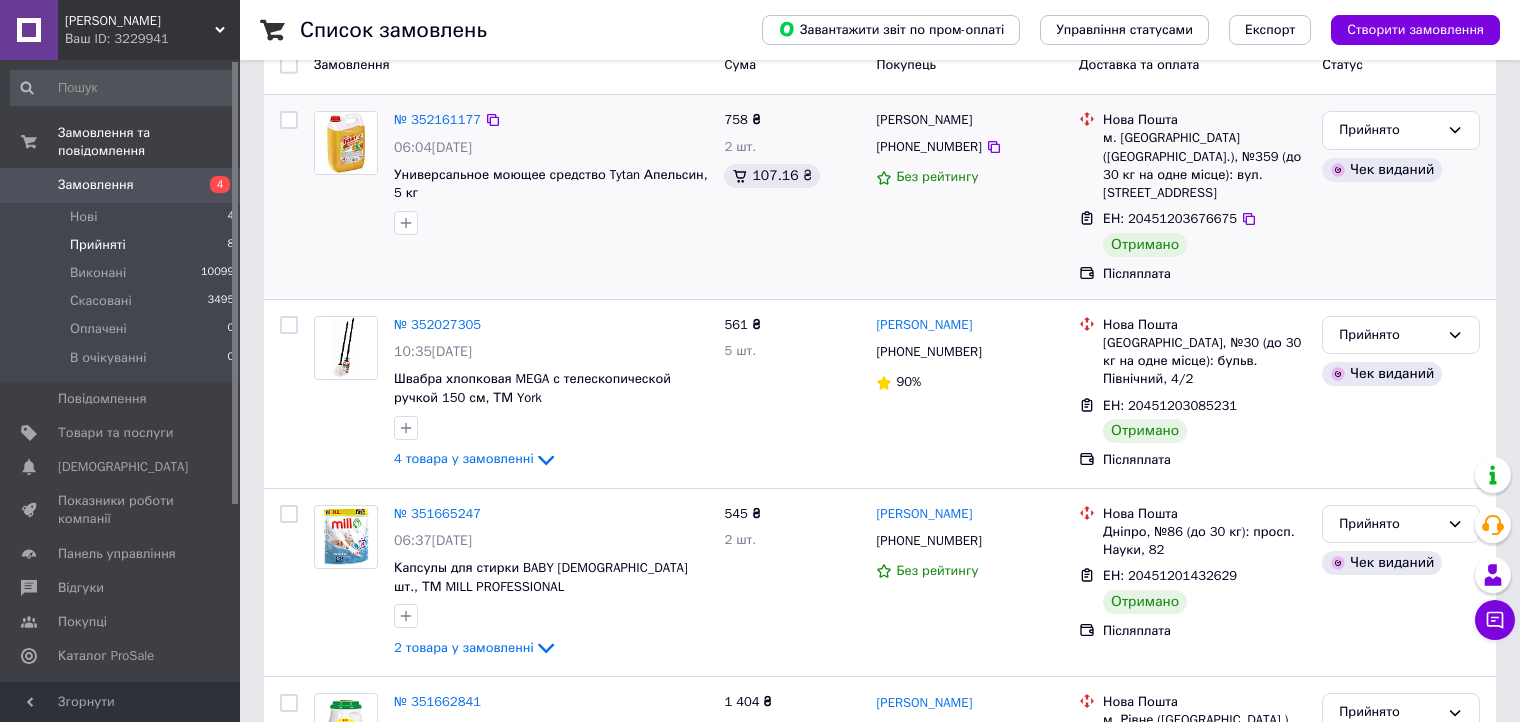 scroll, scrollTop: 200, scrollLeft: 0, axis: vertical 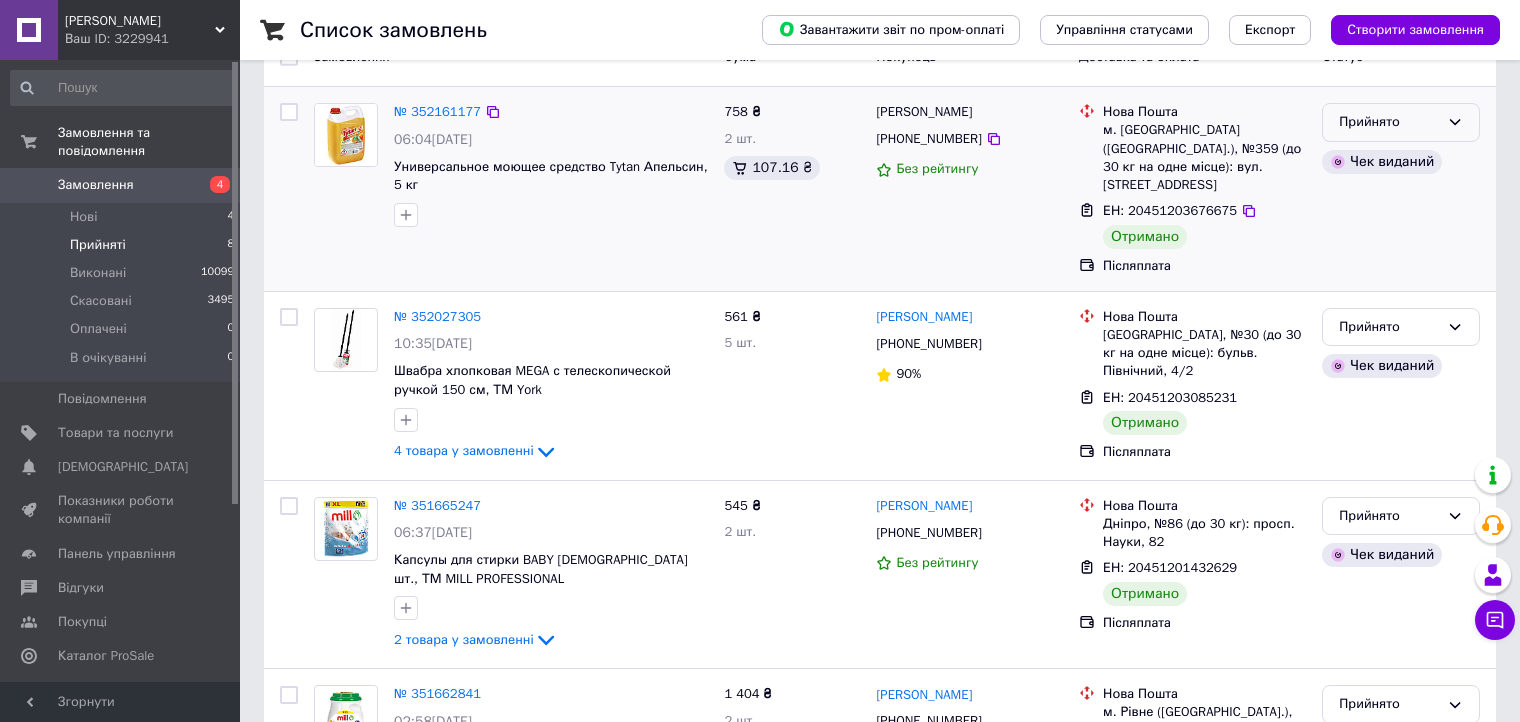 click on "Прийнято" at bounding box center (1401, 122) 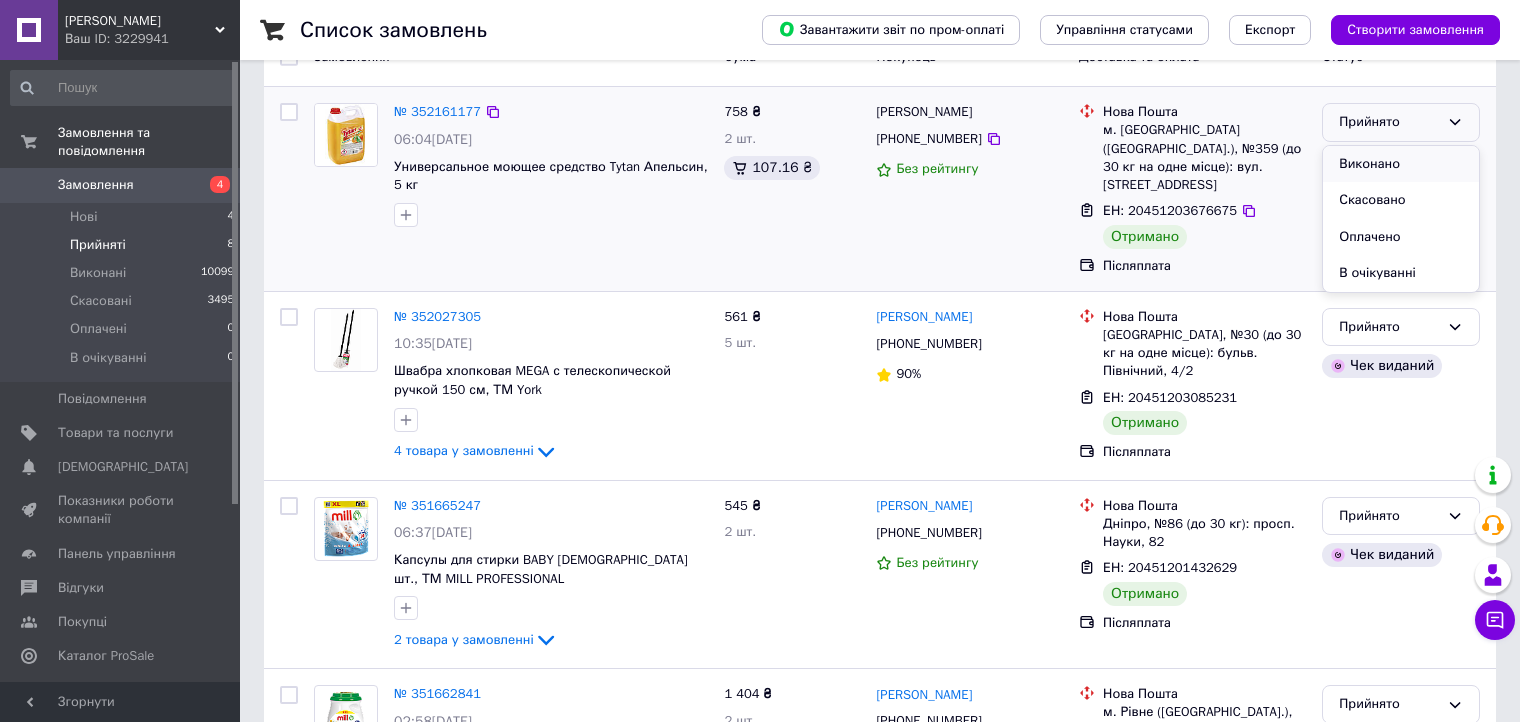 click on "Виконано" at bounding box center (1401, 164) 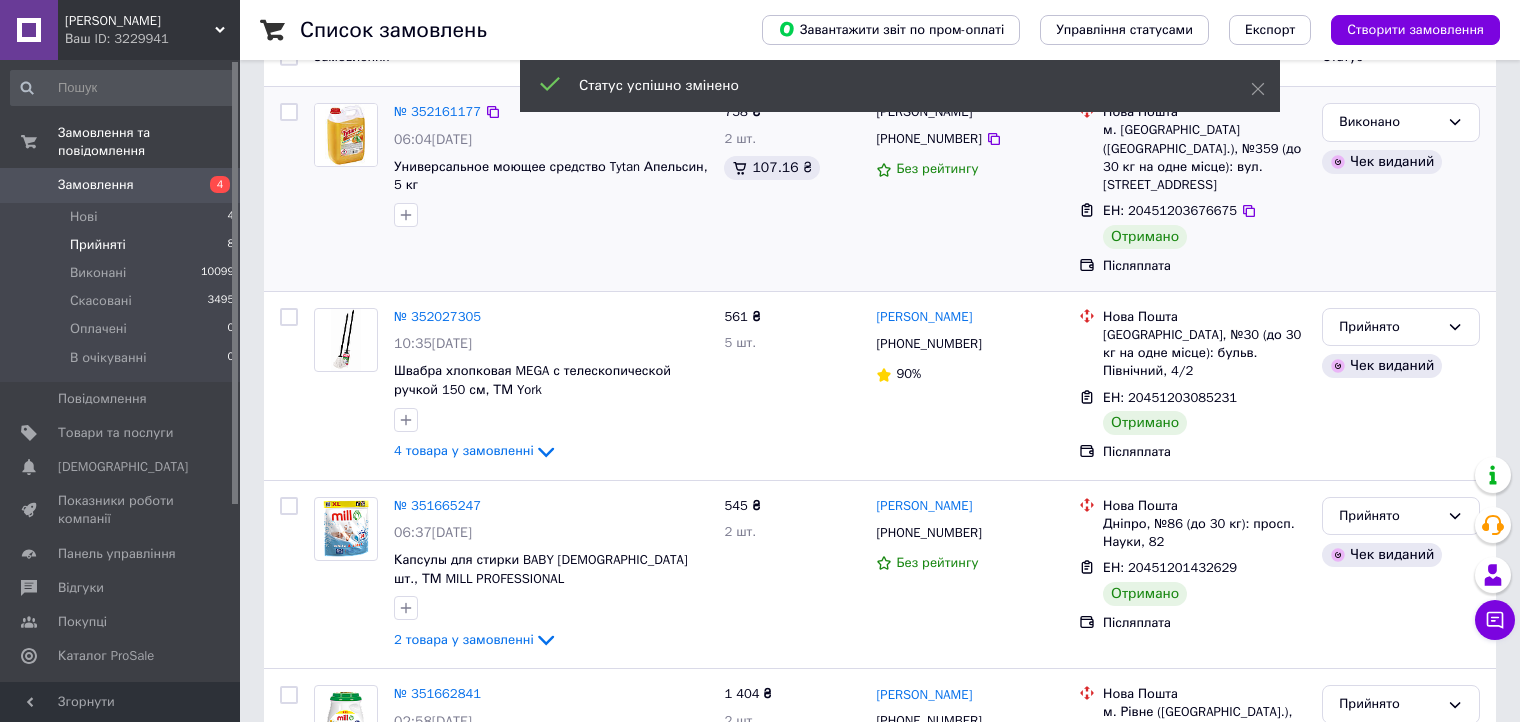 click 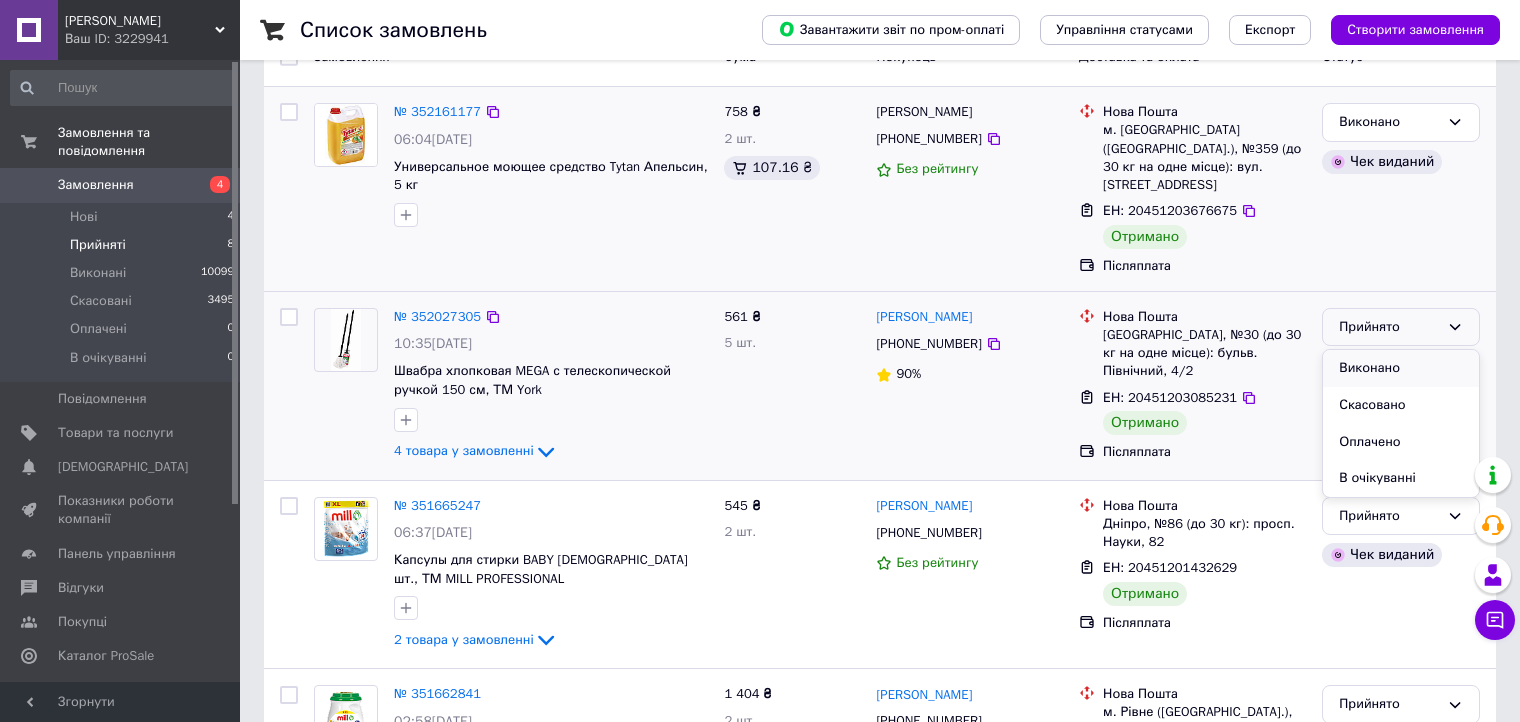 click on "Виконано" at bounding box center [1401, 368] 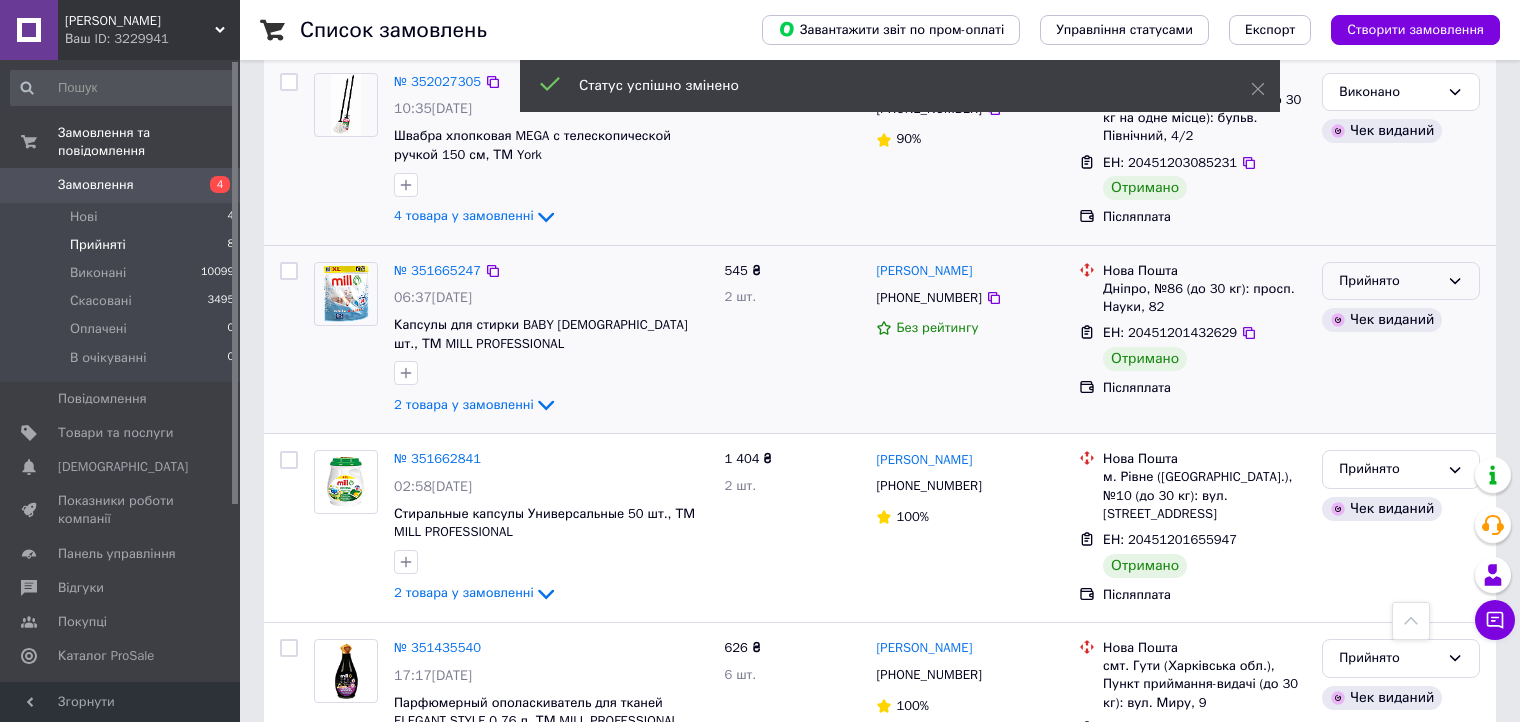 scroll, scrollTop: 400, scrollLeft: 0, axis: vertical 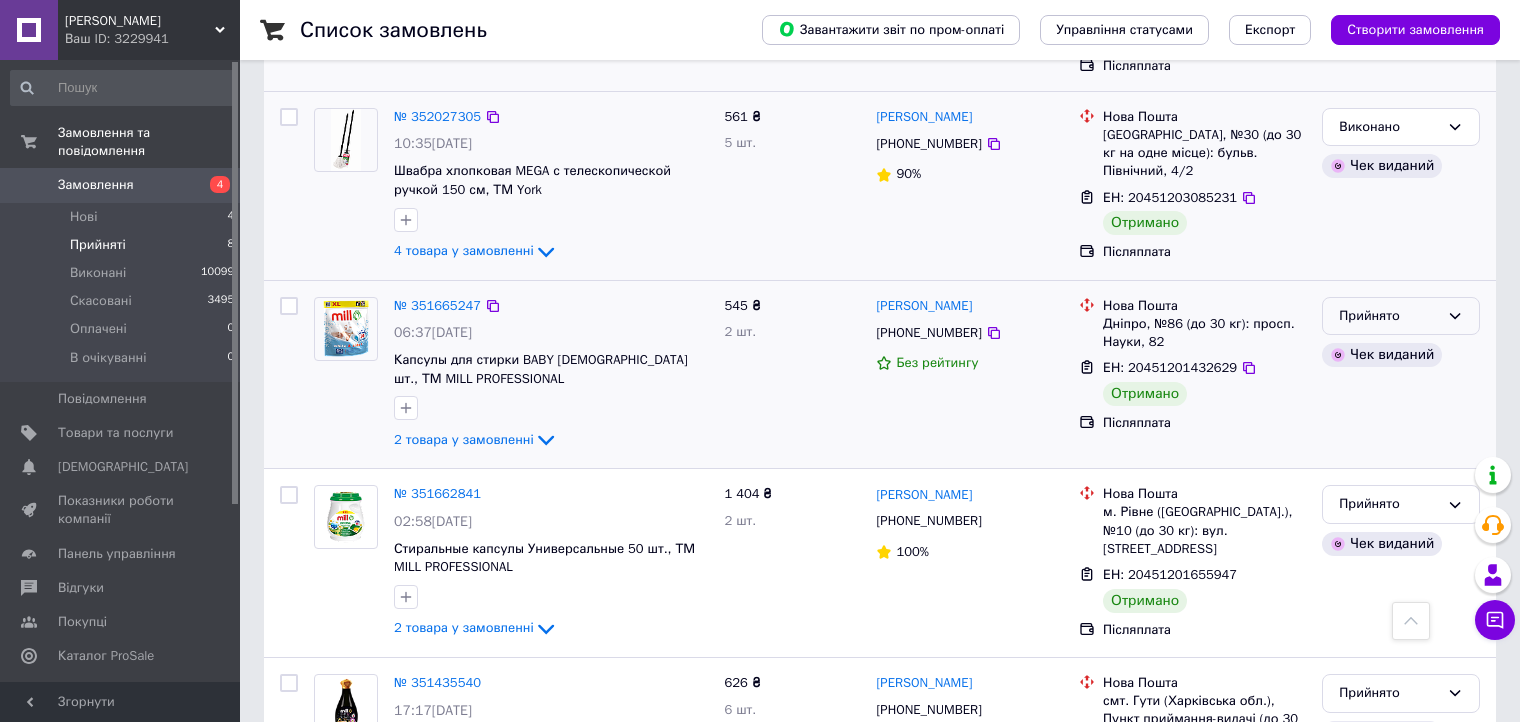click 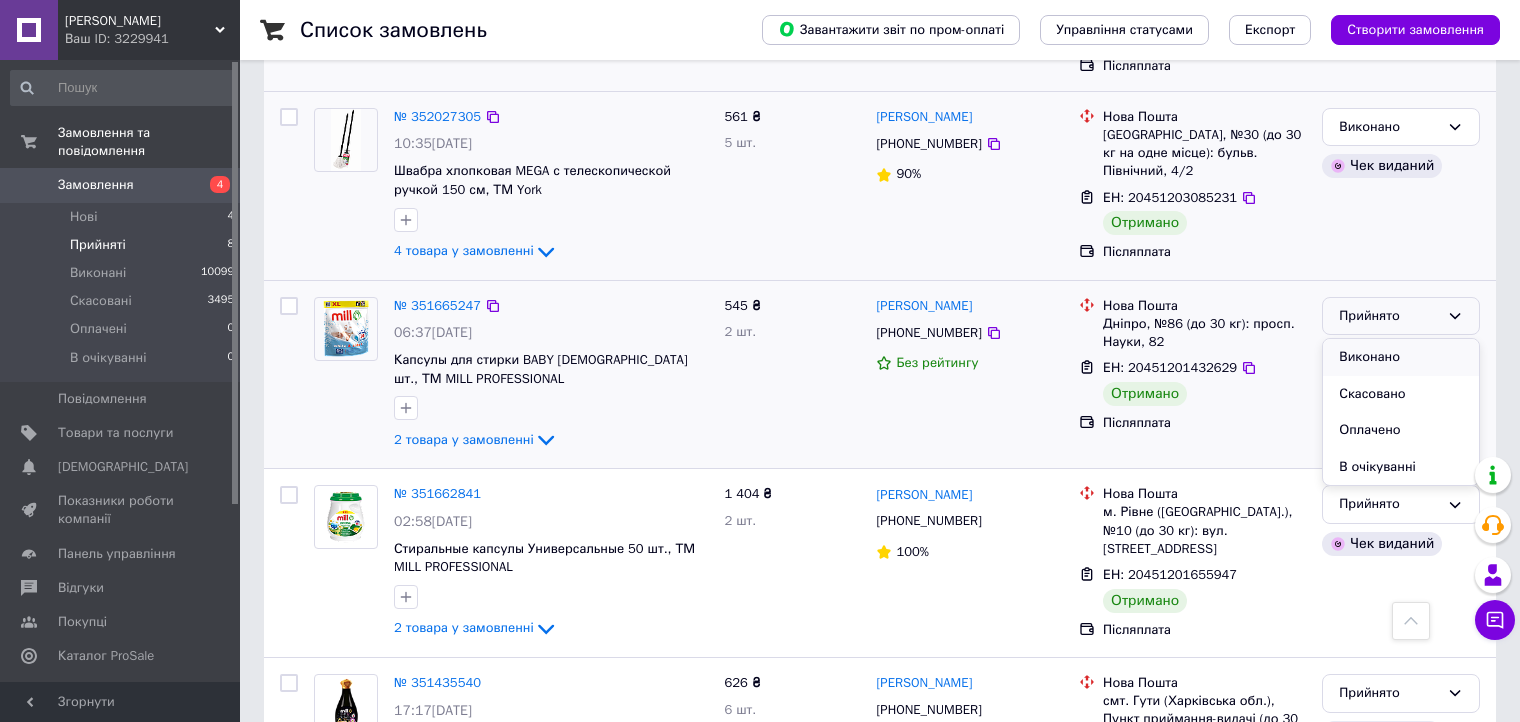 click on "Виконано" at bounding box center (1401, 357) 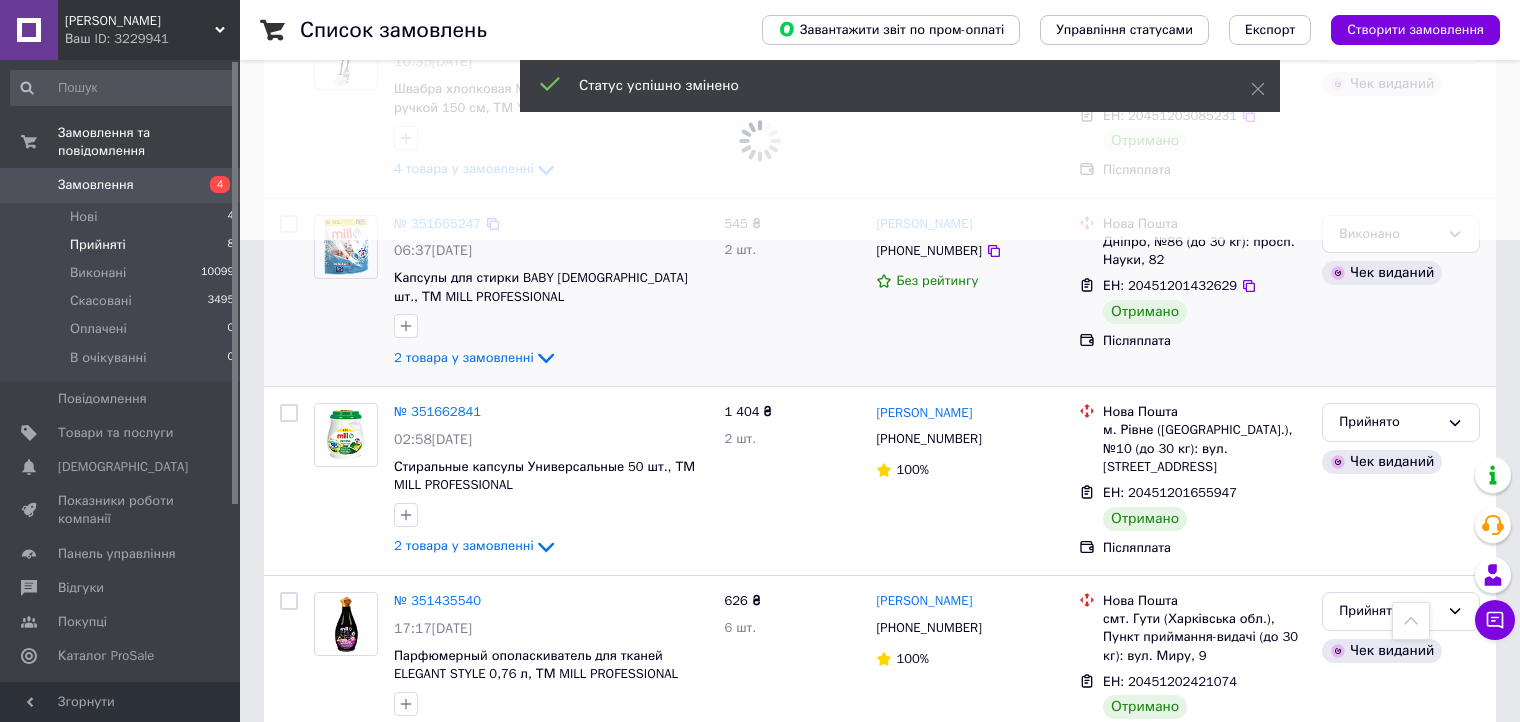 scroll, scrollTop: 600, scrollLeft: 0, axis: vertical 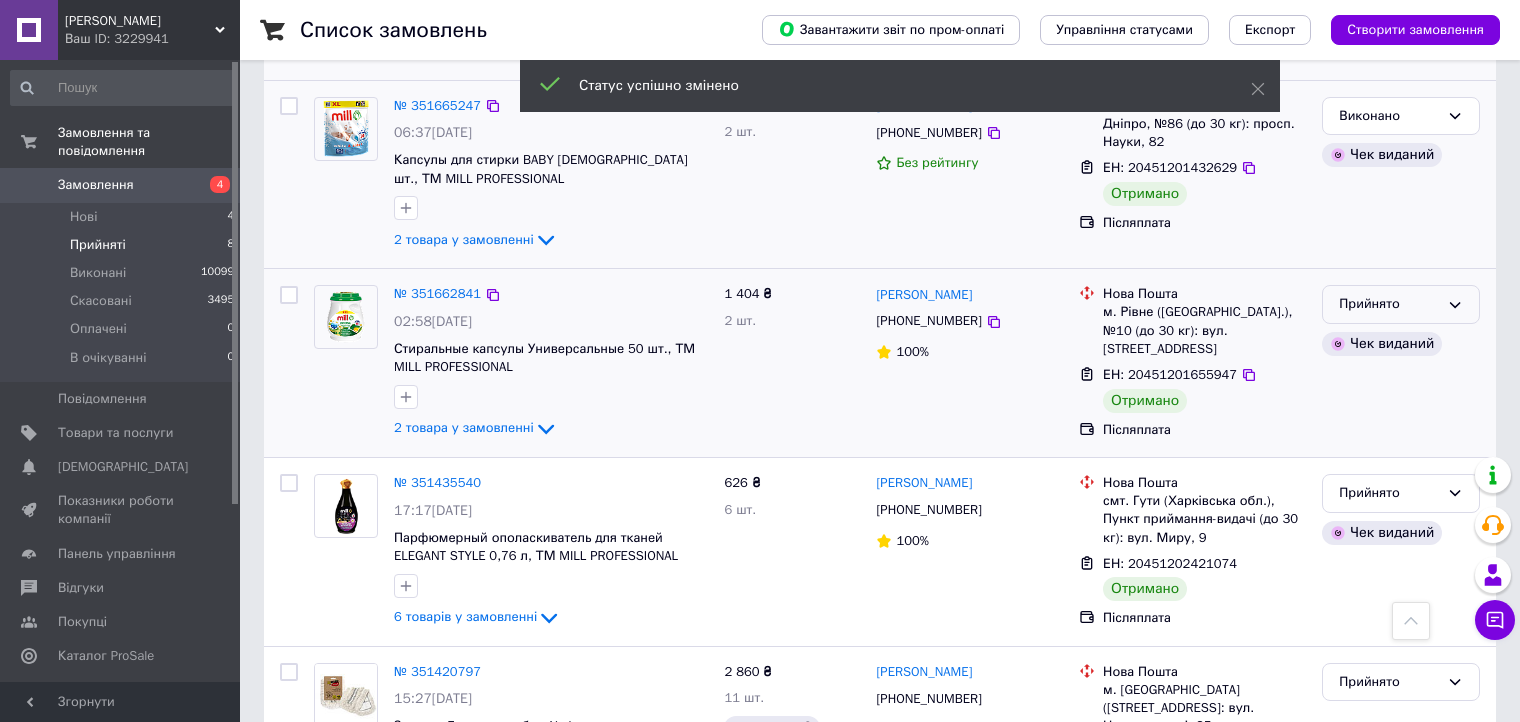 click 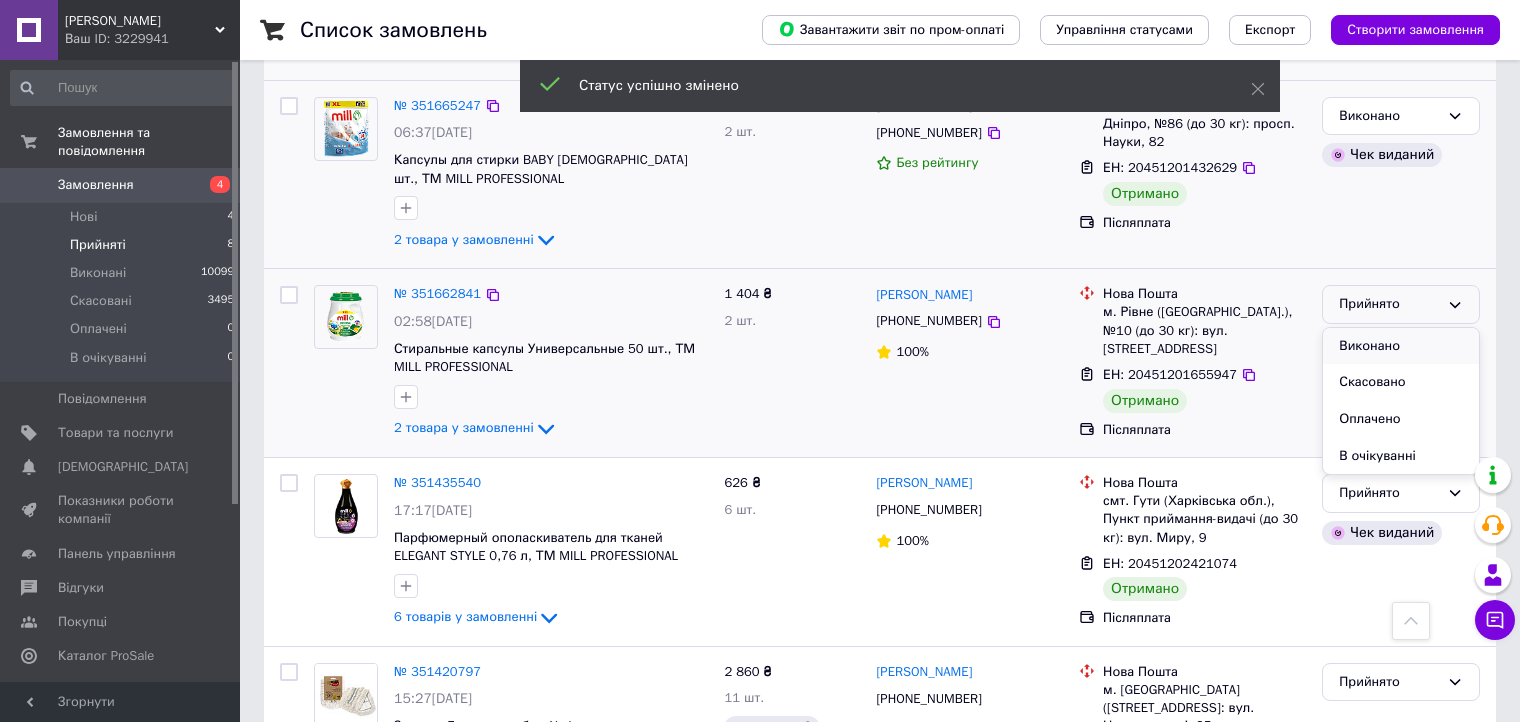 click on "Виконано" at bounding box center (1401, 346) 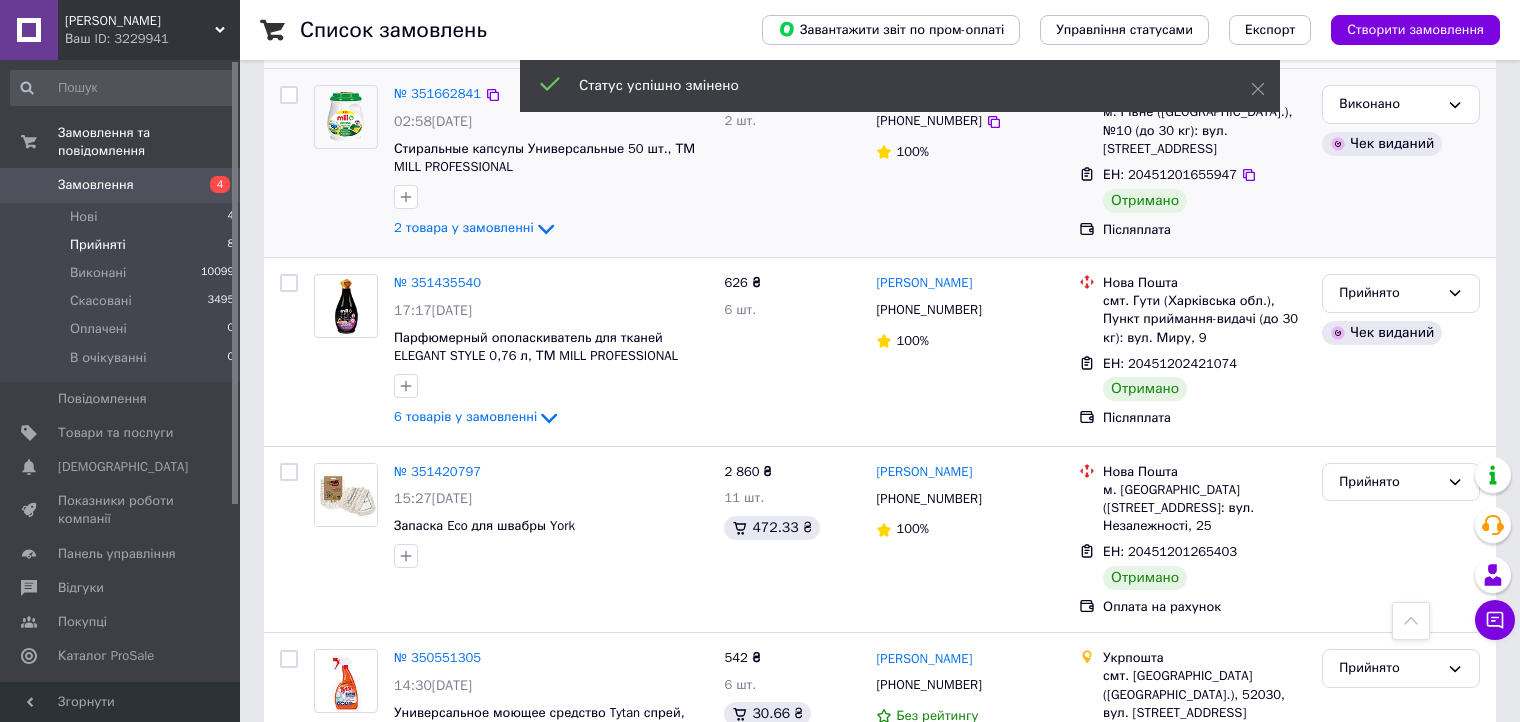 scroll, scrollTop: 700, scrollLeft: 0, axis: vertical 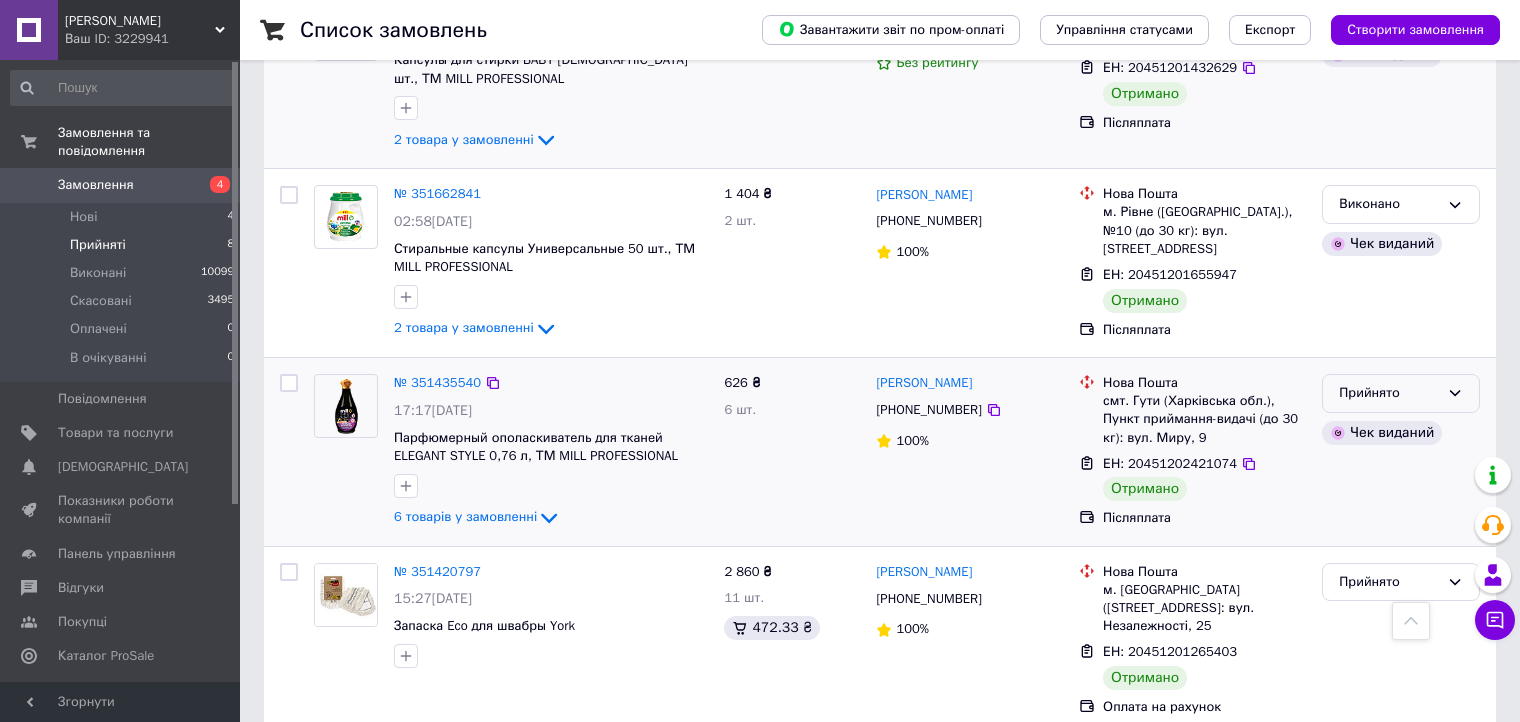 click on "Прийнято" at bounding box center (1401, 393) 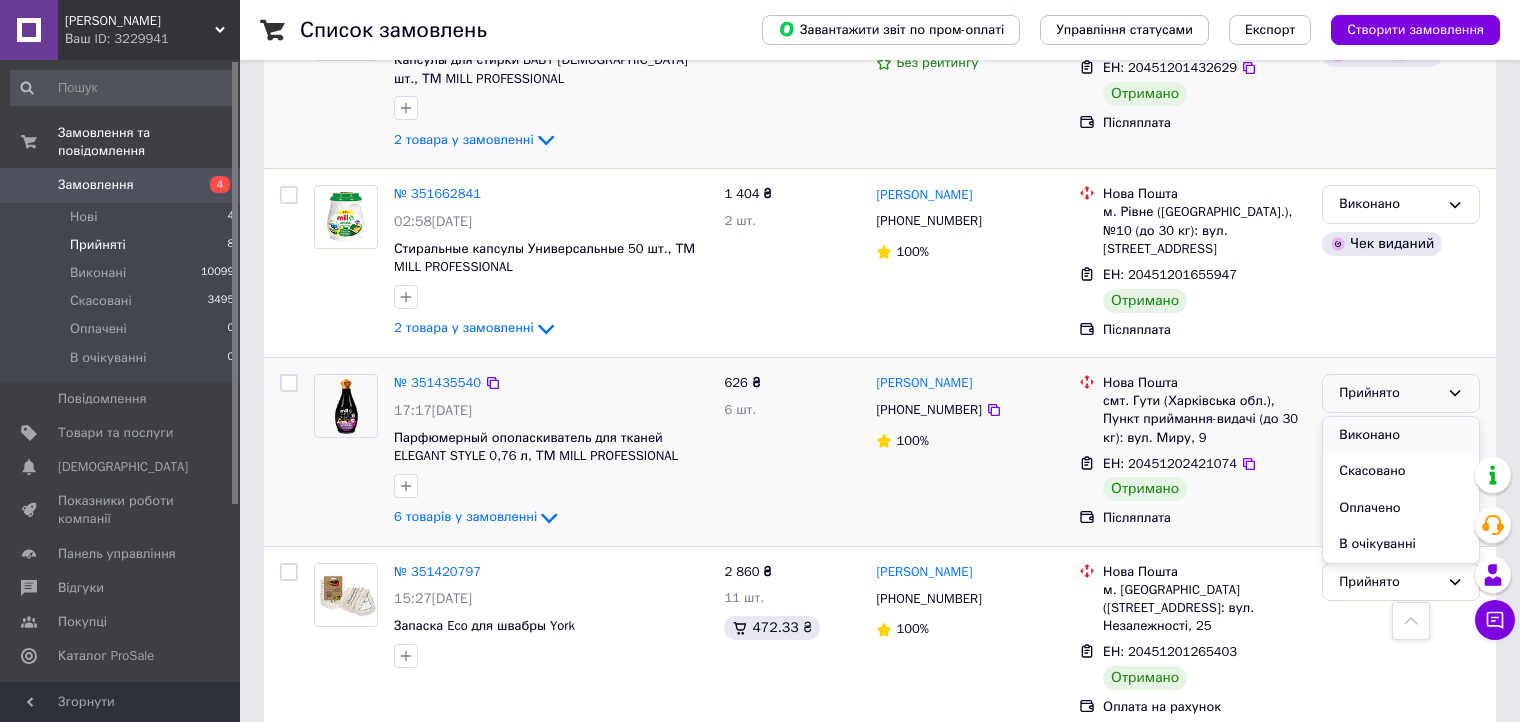 click on "Виконано" at bounding box center (1401, 435) 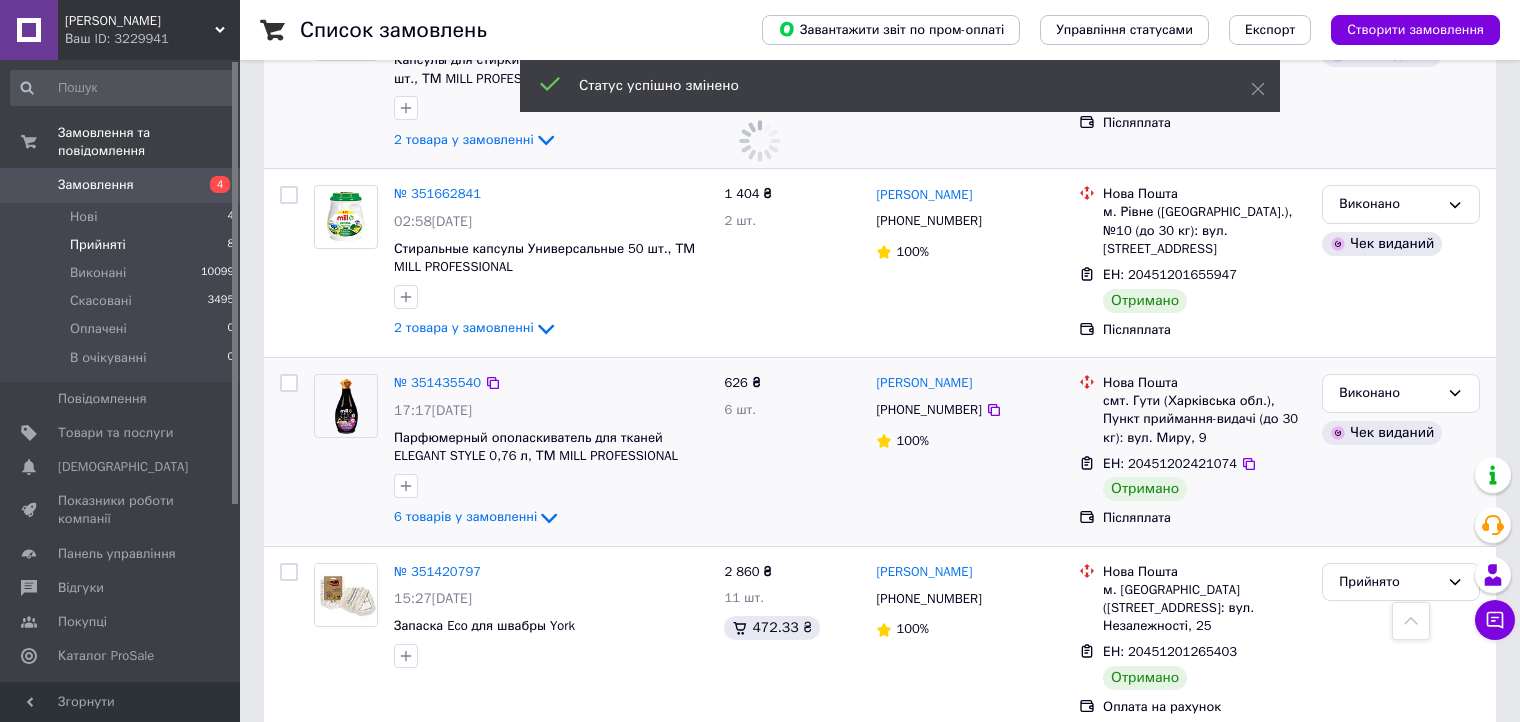 scroll, scrollTop: 900, scrollLeft: 0, axis: vertical 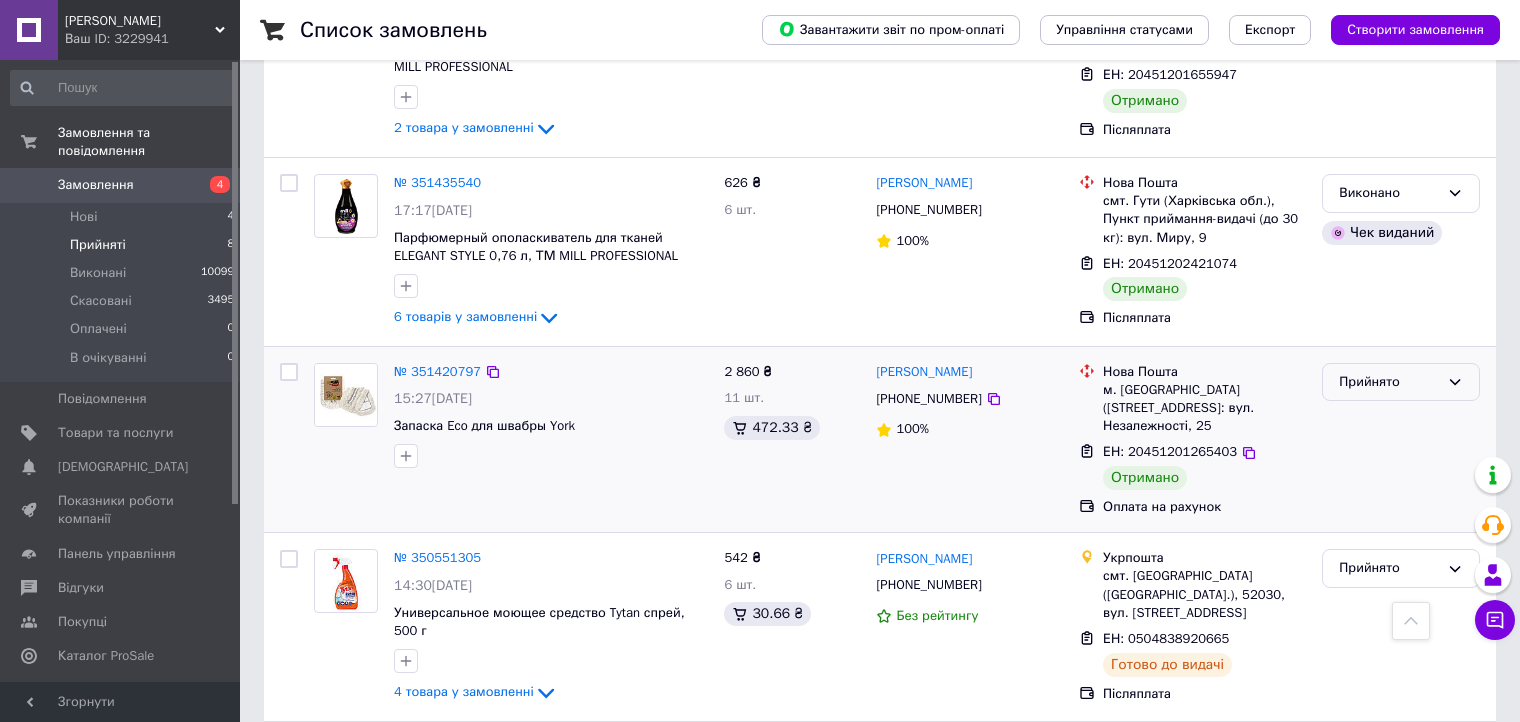 click on "Прийнято" at bounding box center (1401, 382) 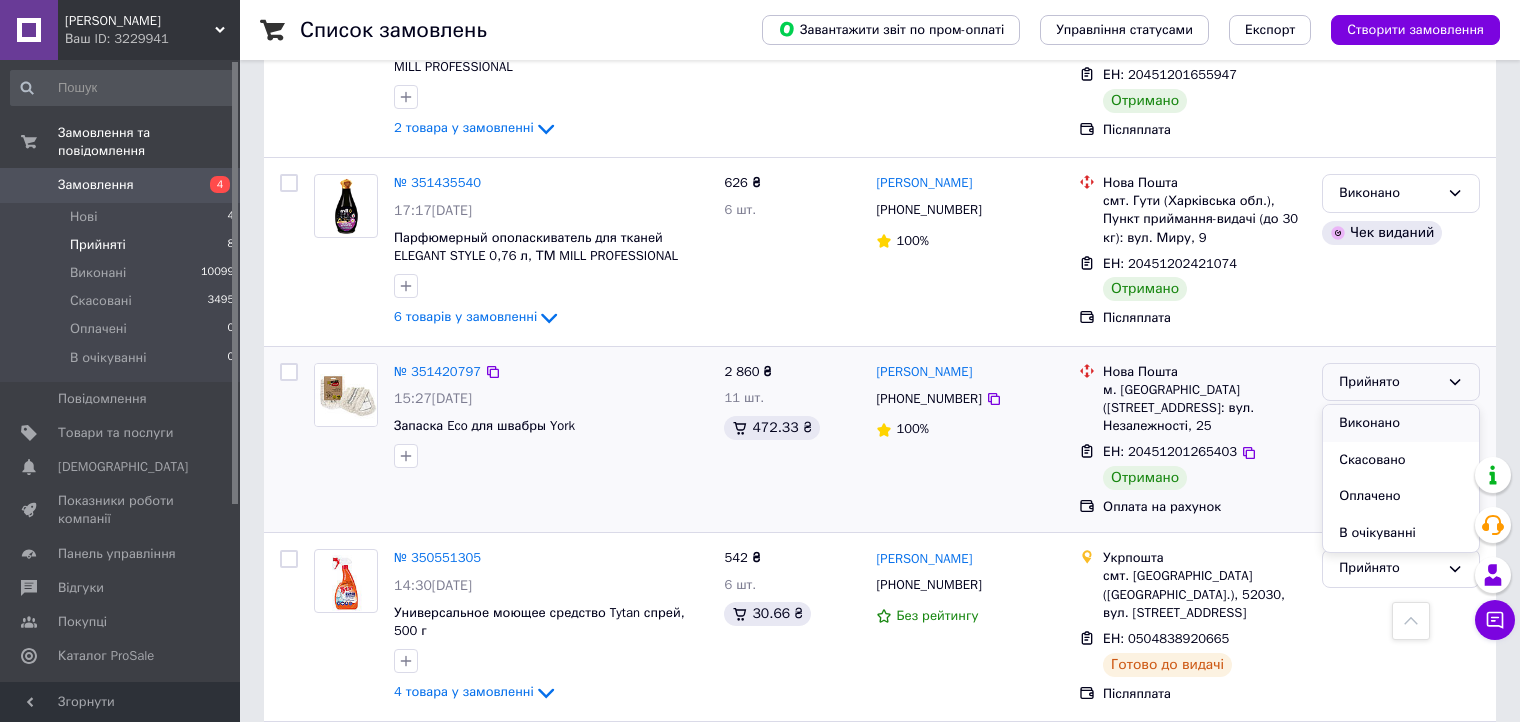 click on "Виконано" at bounding box center [1401, 423] 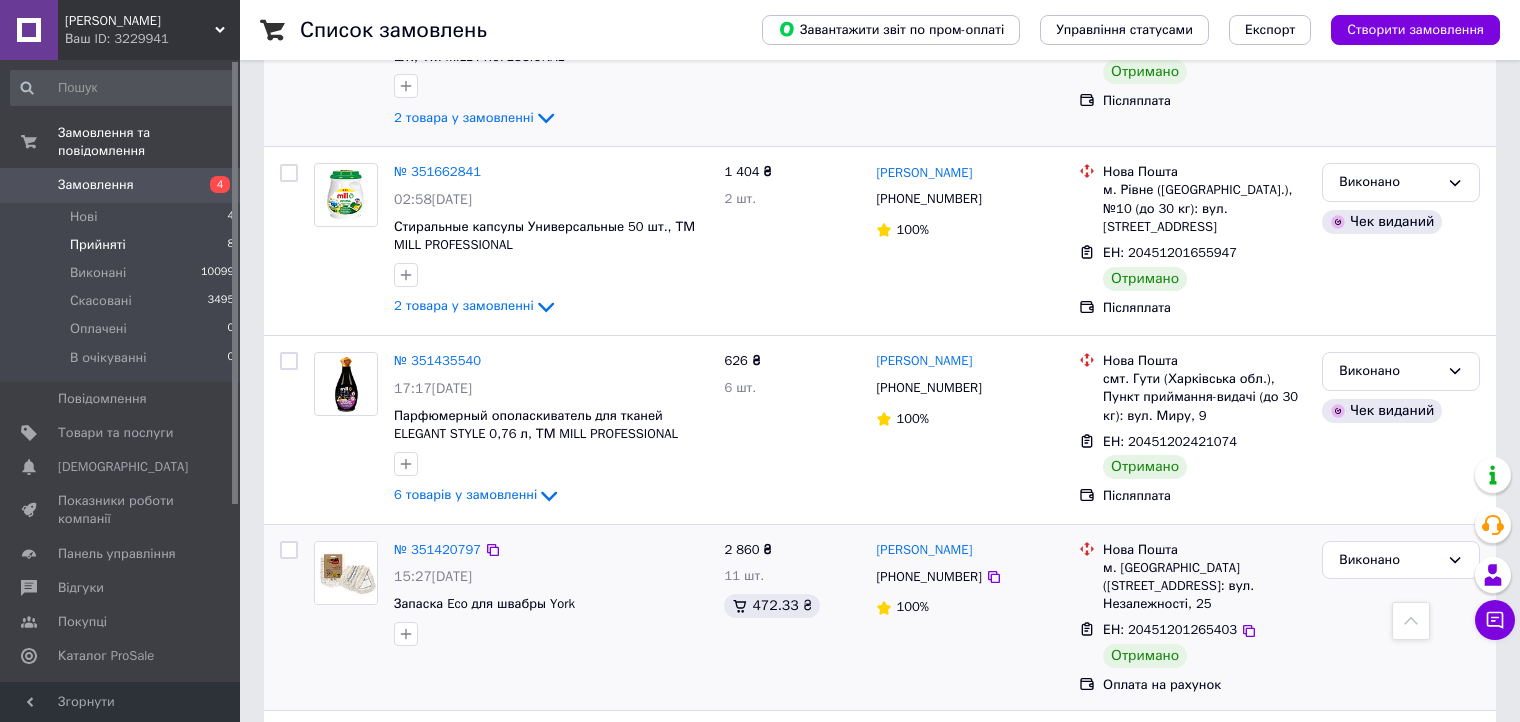 scroll, scrollTop: 524, scrollLeft: 0, axis: vertical 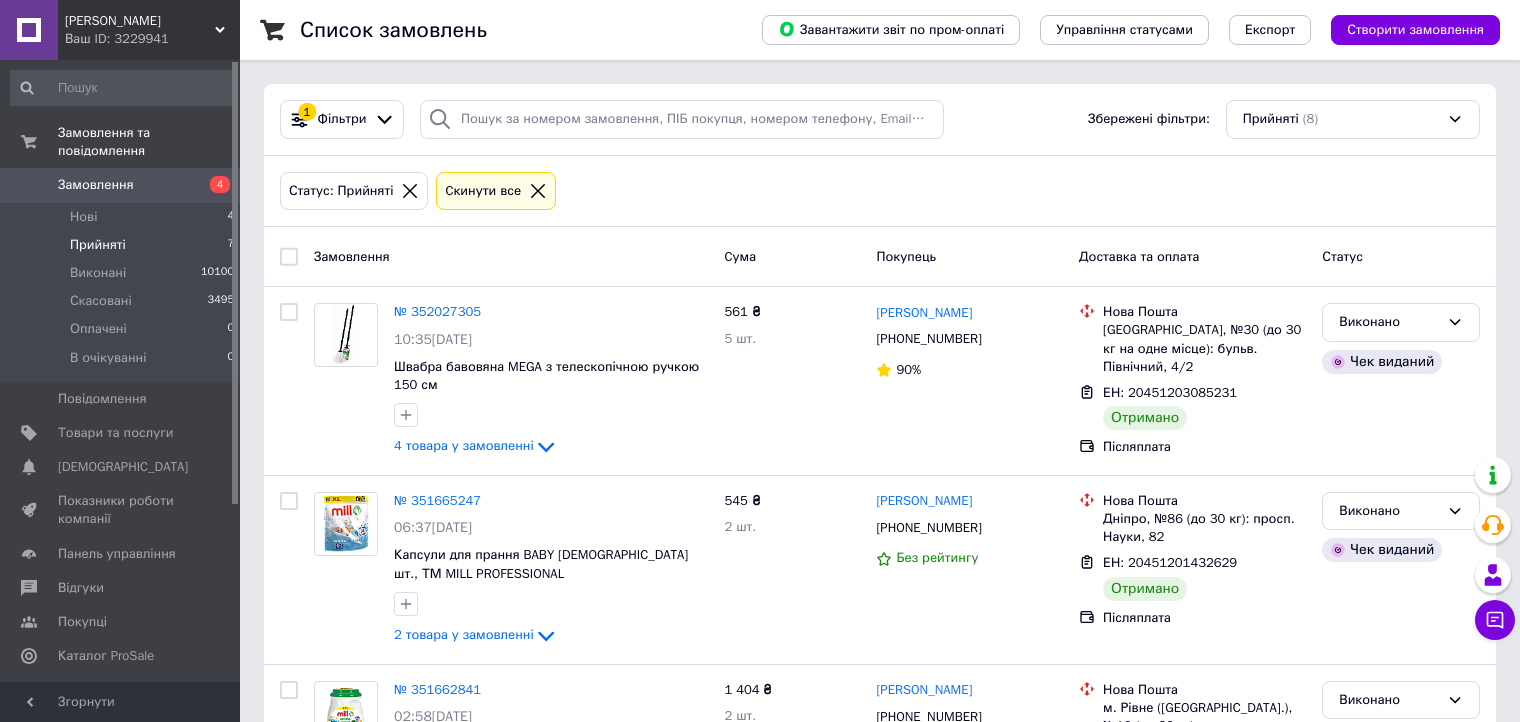 click on "Прийняті 7" at bounding box center [123, 245] 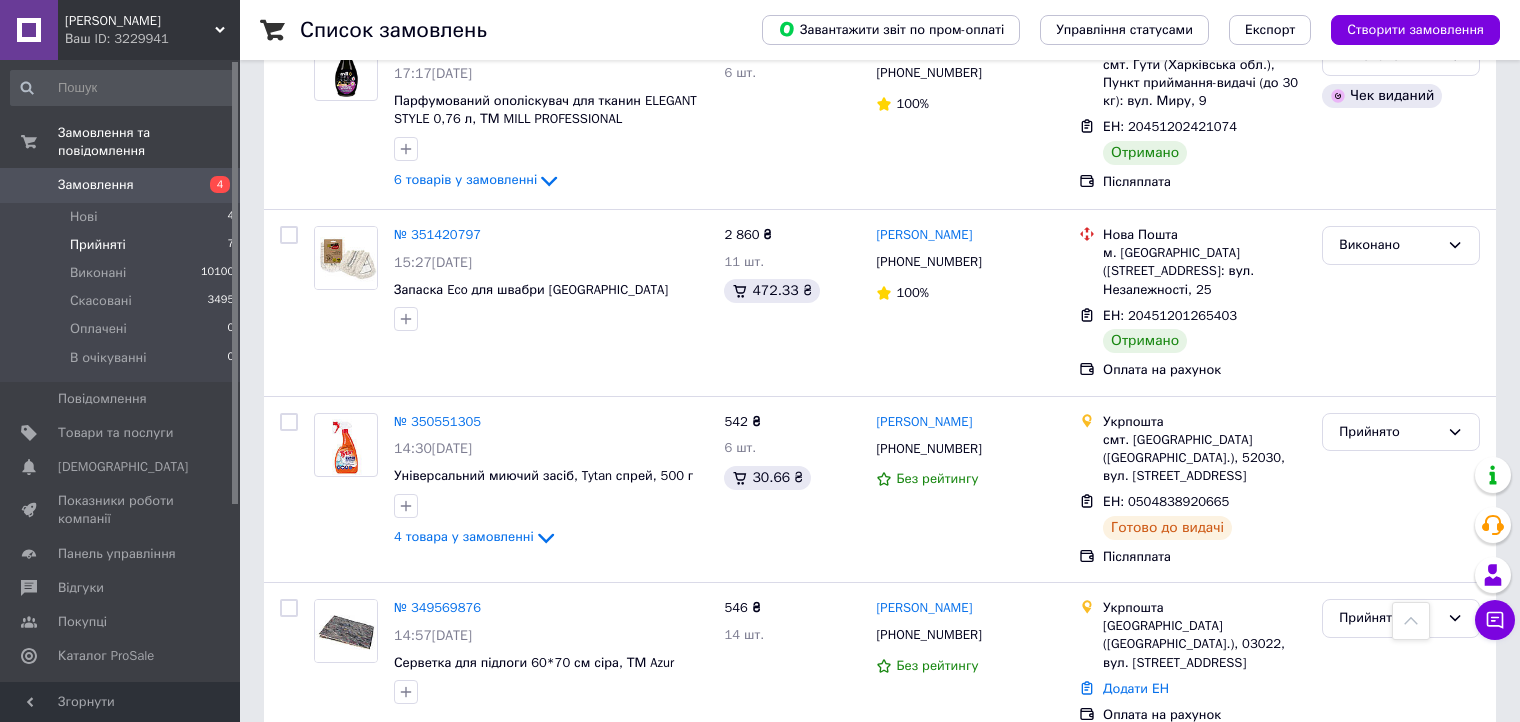 scroll, scrollTop: 838, scrollLeft: 0, axis: vertical 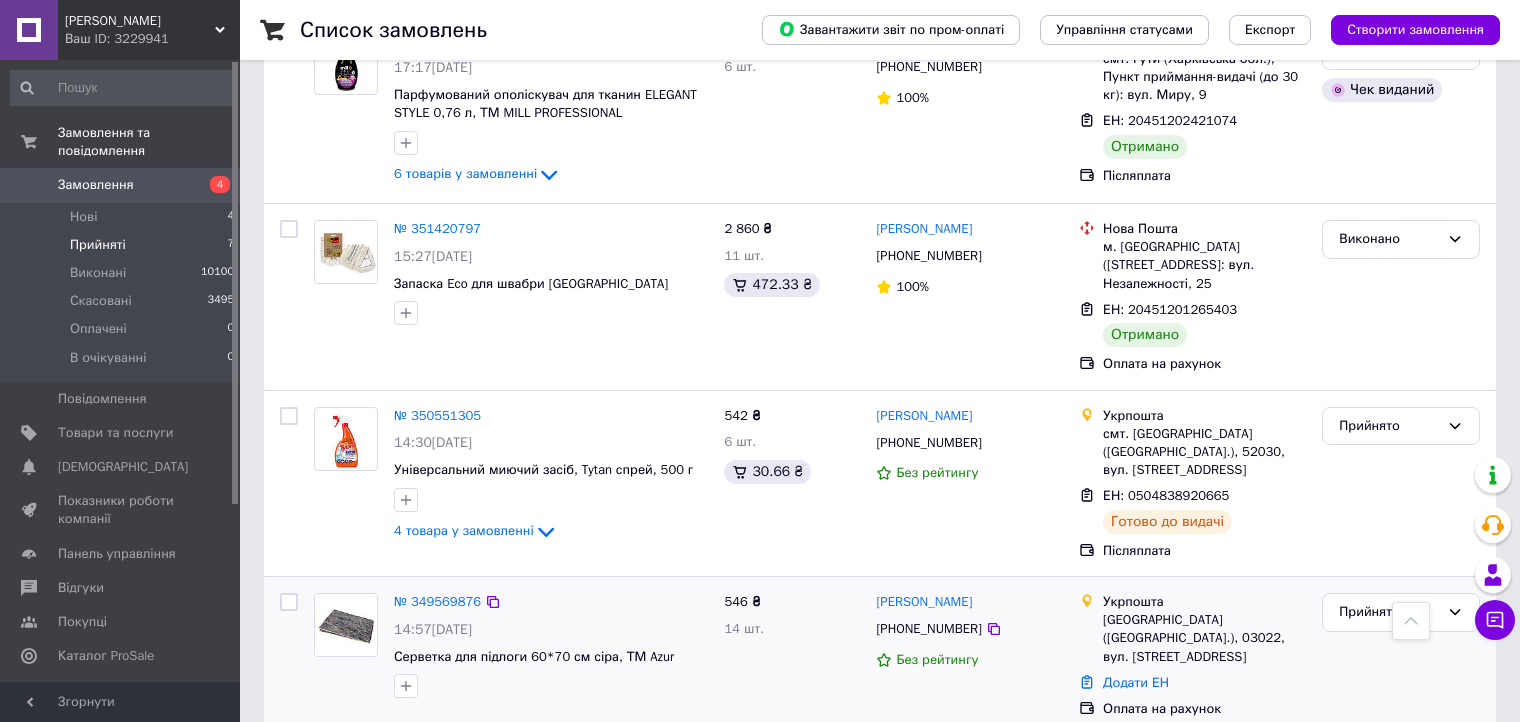 click at bounding box center (346, 625) 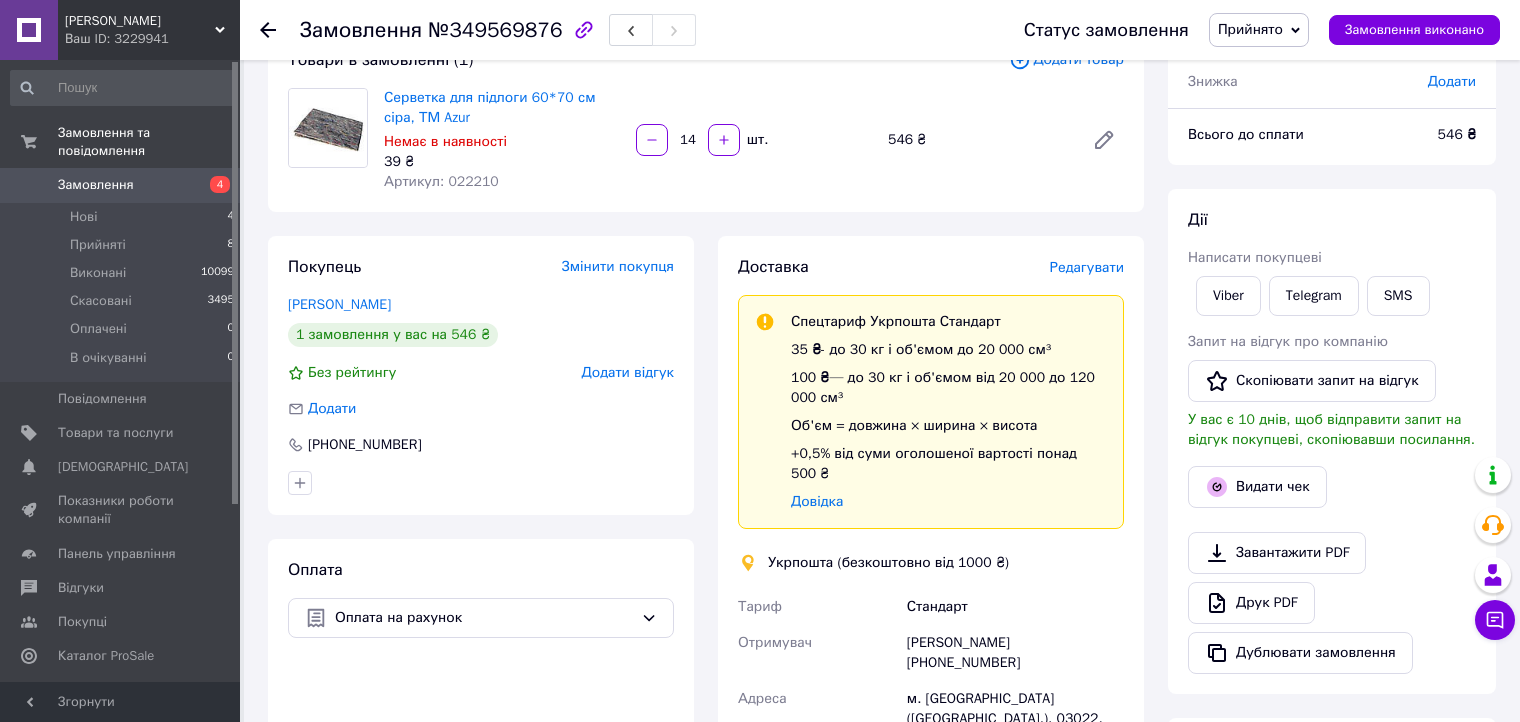 scroll, scrollTop: 100, scrollLeft: 0, axis: vertical 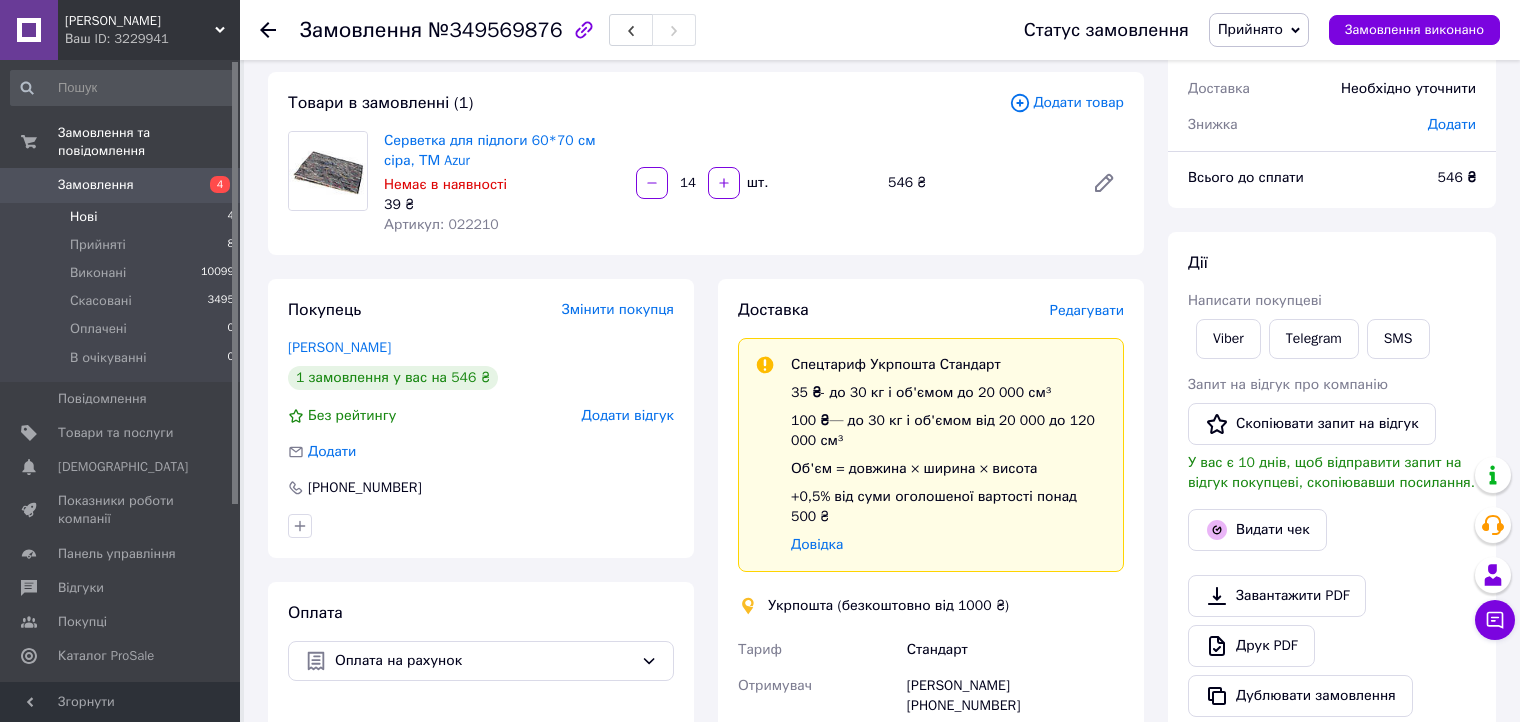 click on "Нові 4" at bounding box center (123, 217) 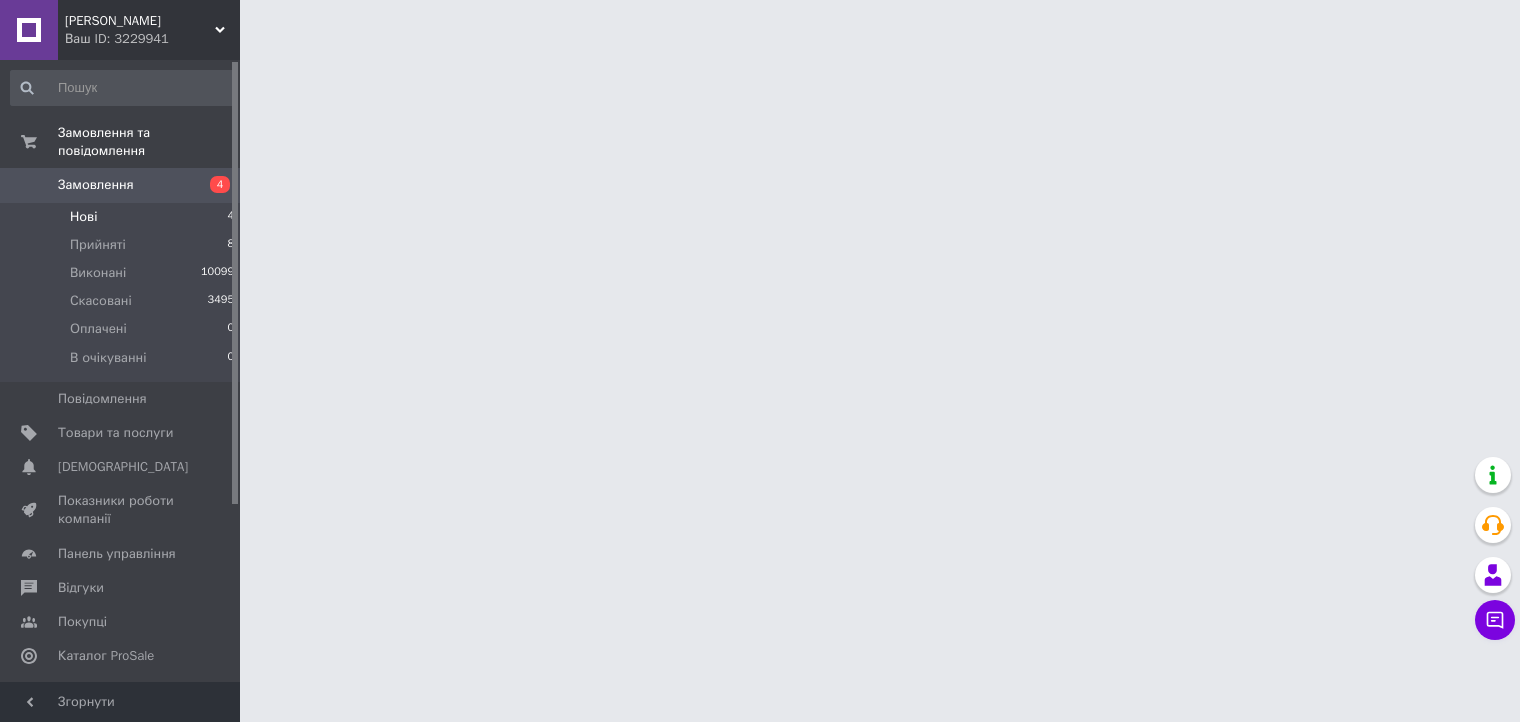 scroll, scrollTop: 0, scrollLeft: 0, axis: both 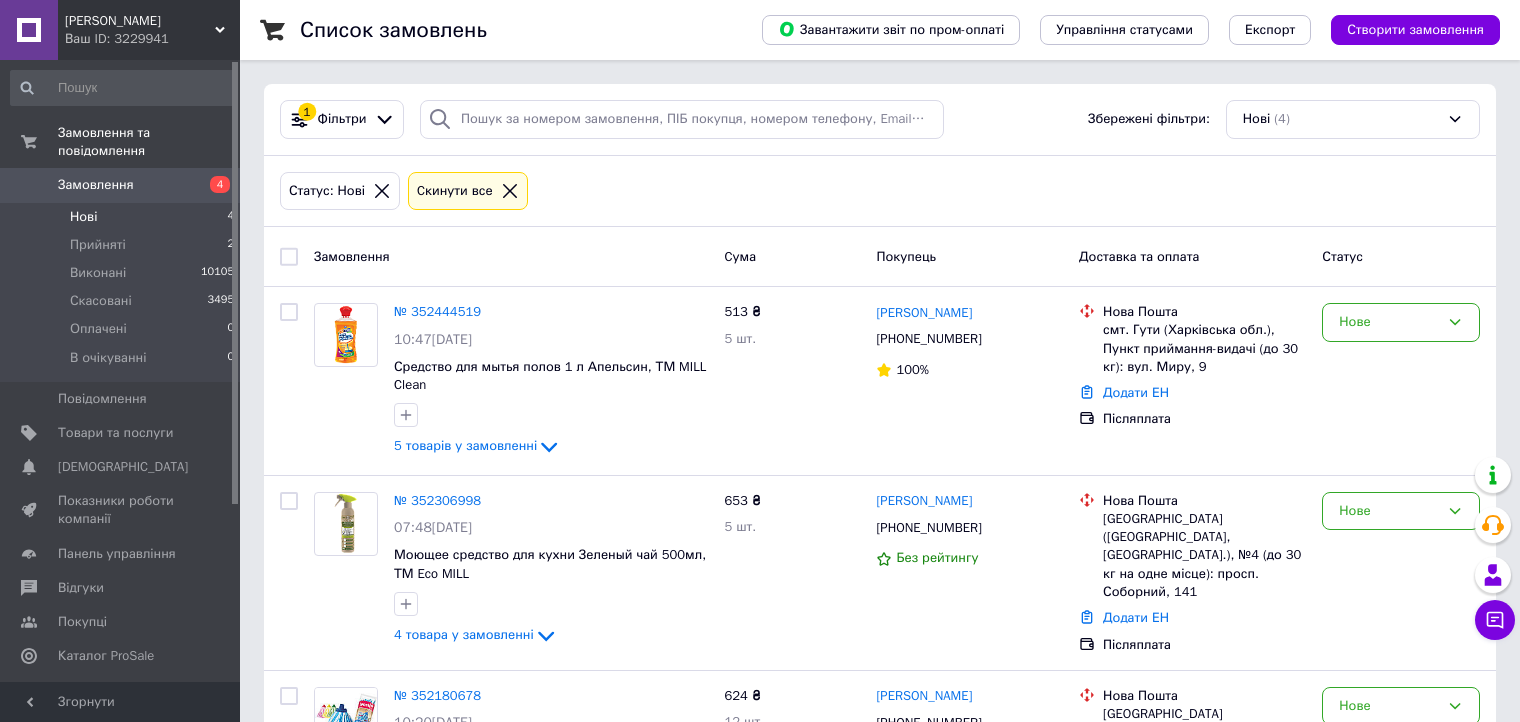 click on "Нові 4" at bounding box center (123, 217) 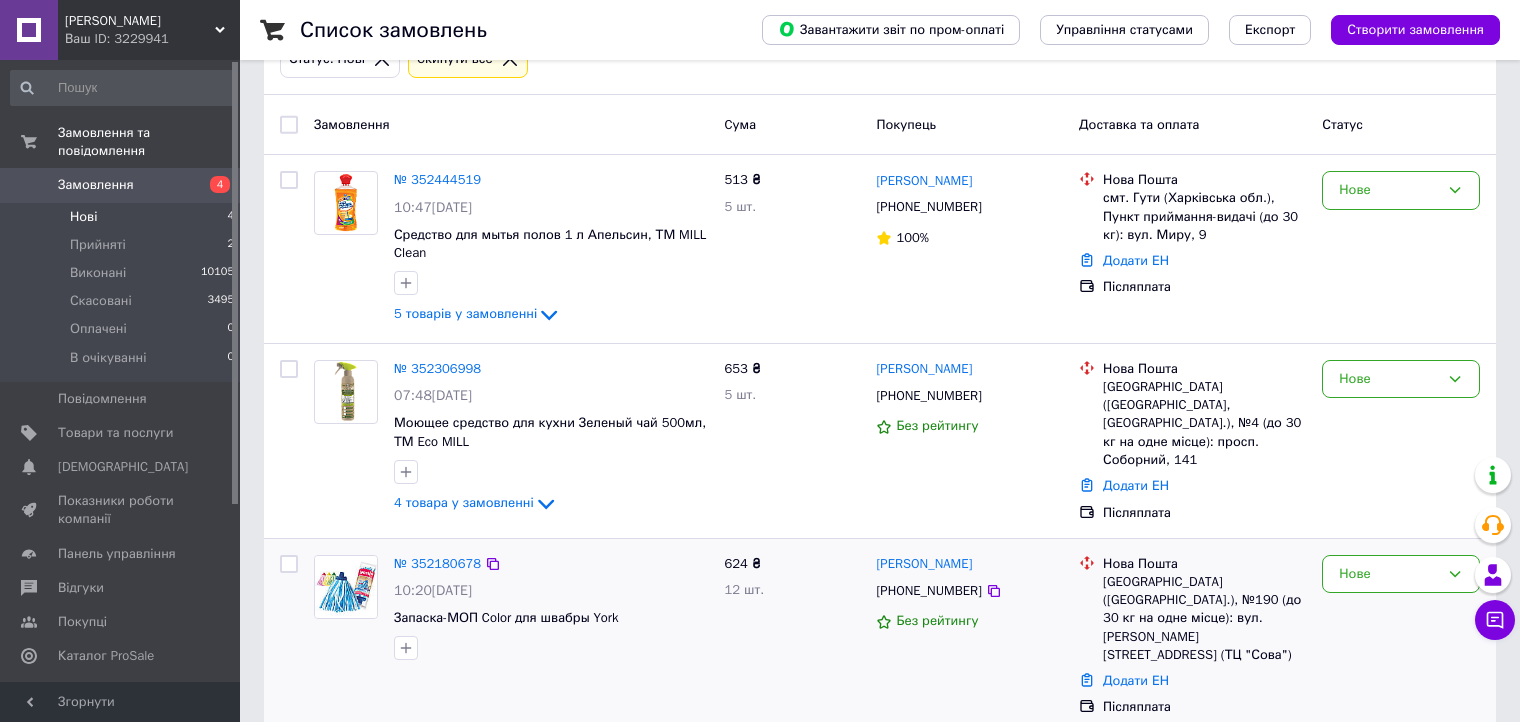 scroll, scrollTop: 0, scrollLeft: 0, axis: both 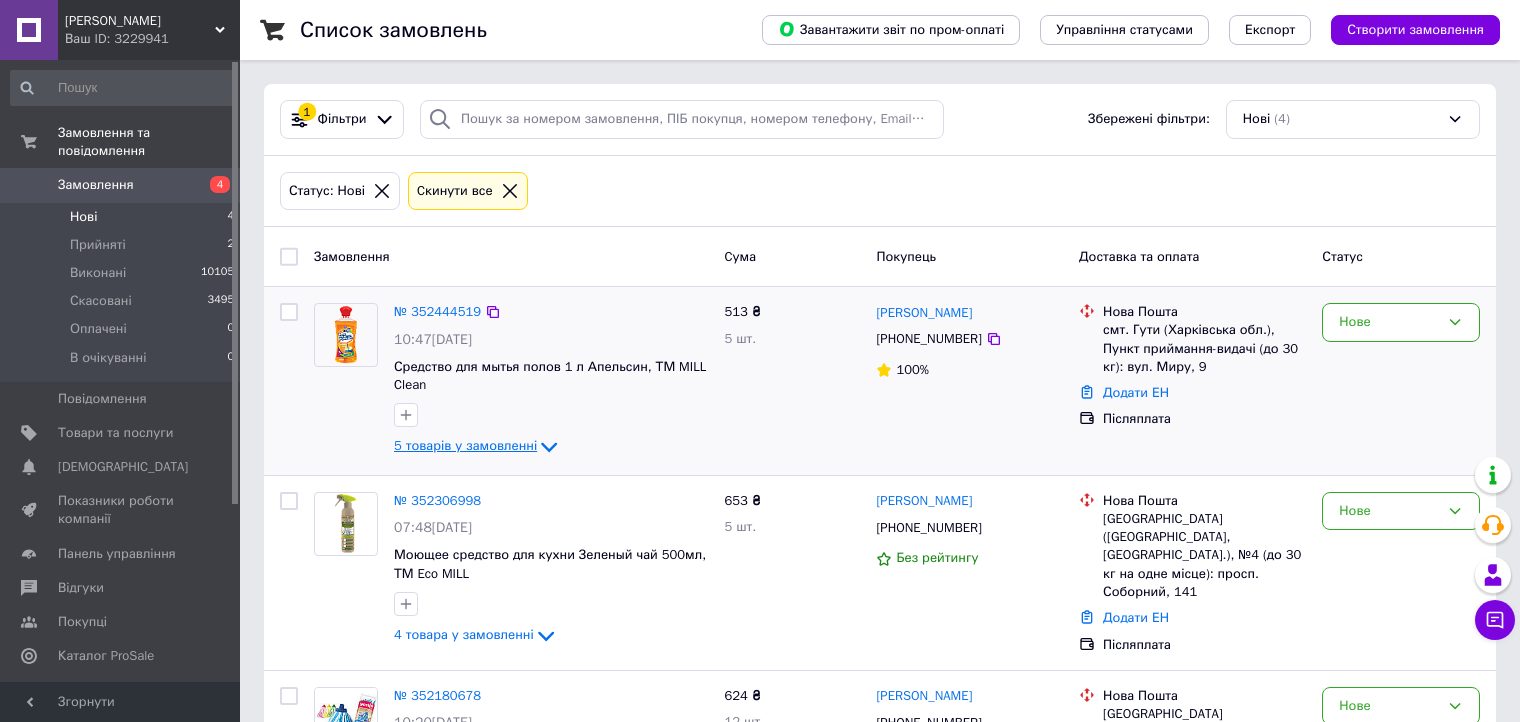 click 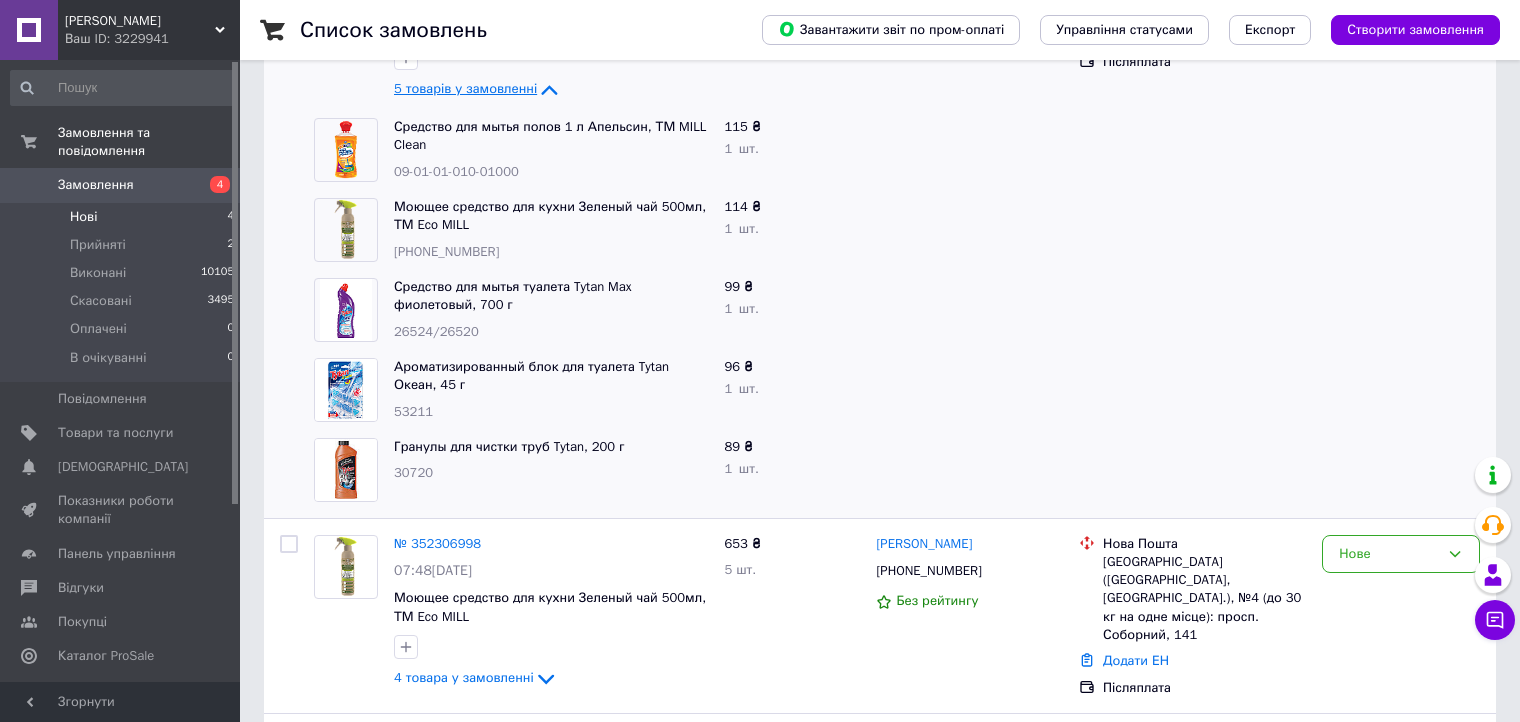 scroll, scrollTop: 400, scrollLeft: 0, axis: vertical 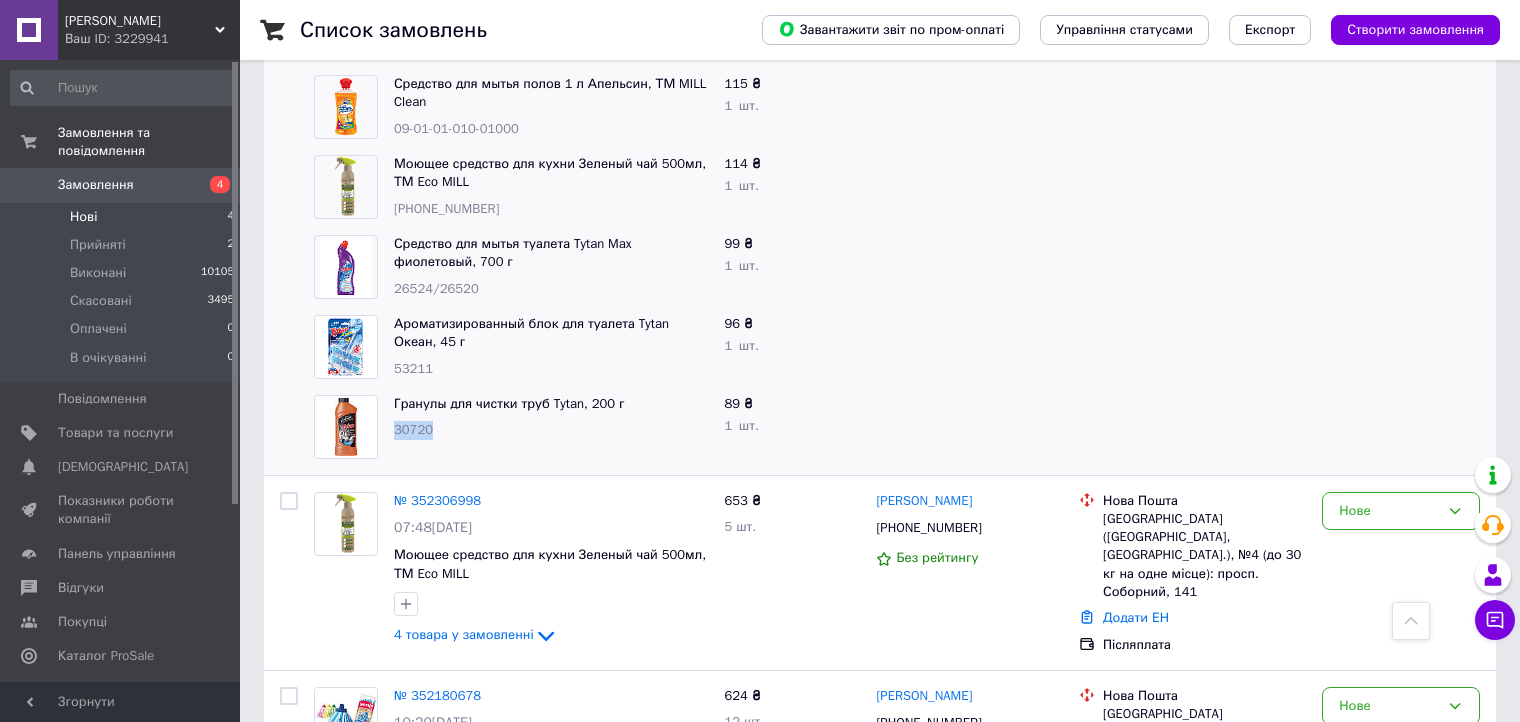 drag, startPoint x: 394, startPoint y: 426, endPoint x: 432, endPoint y: 431, distance: 38.327538 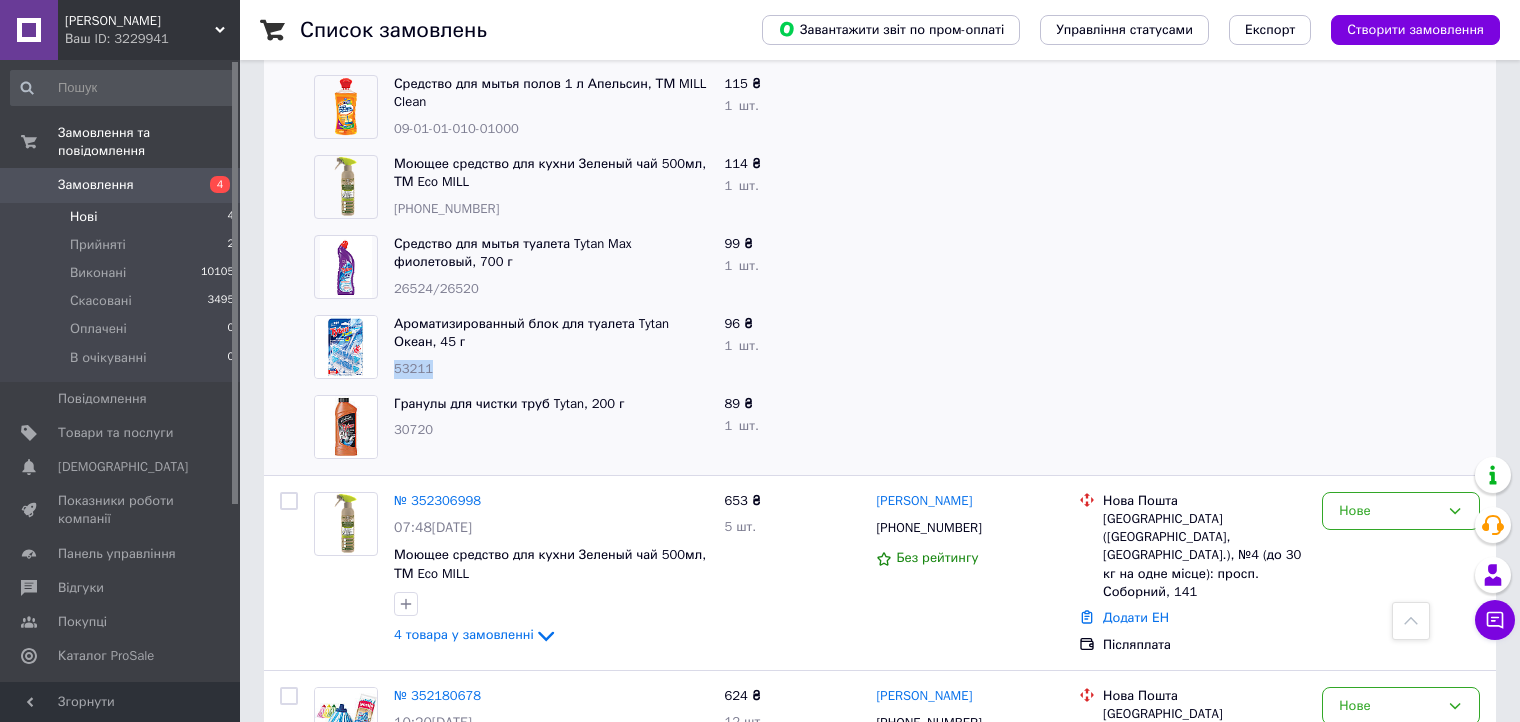 drag, startPoint x: 395, startPoint y: 366, endPoint x: 446, endPoint y: 379, distance: 52.63079 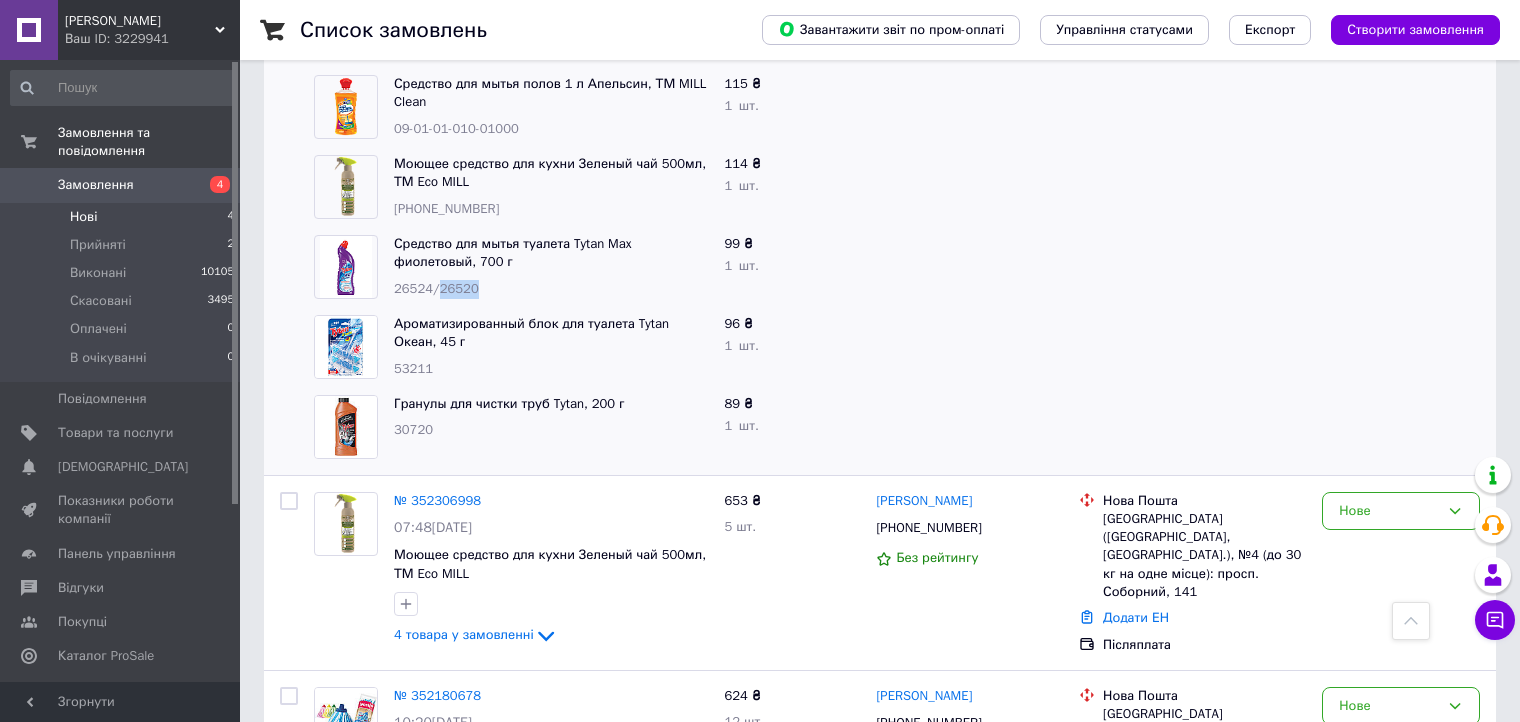 drag, startPoint x: 434, startPoint y: 287, endPoint x: 479, endPoint y: 291, distance: 45.17743 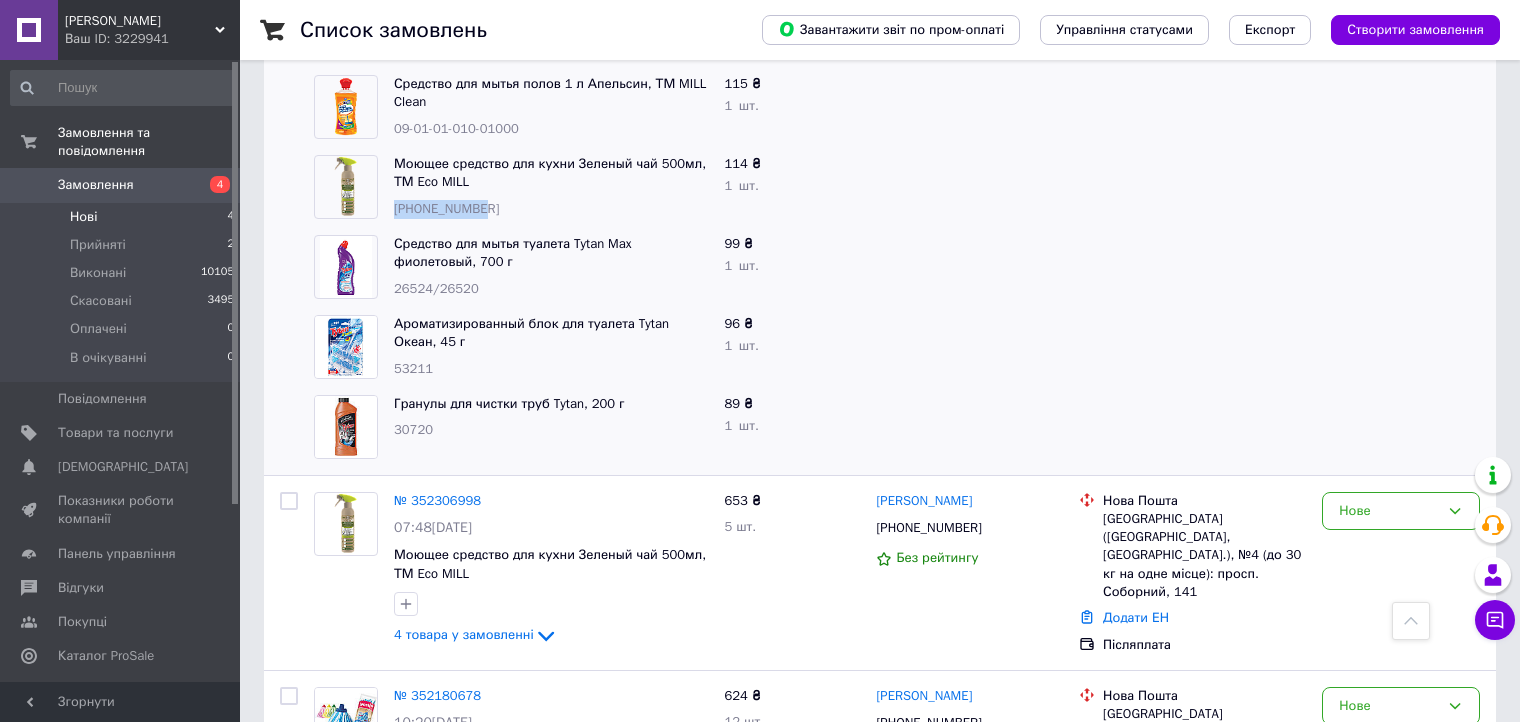 drag, startPoint x: 395, startPoint y: 206, endPoint x: 486, endPoint y: 215, distance: 91.44397 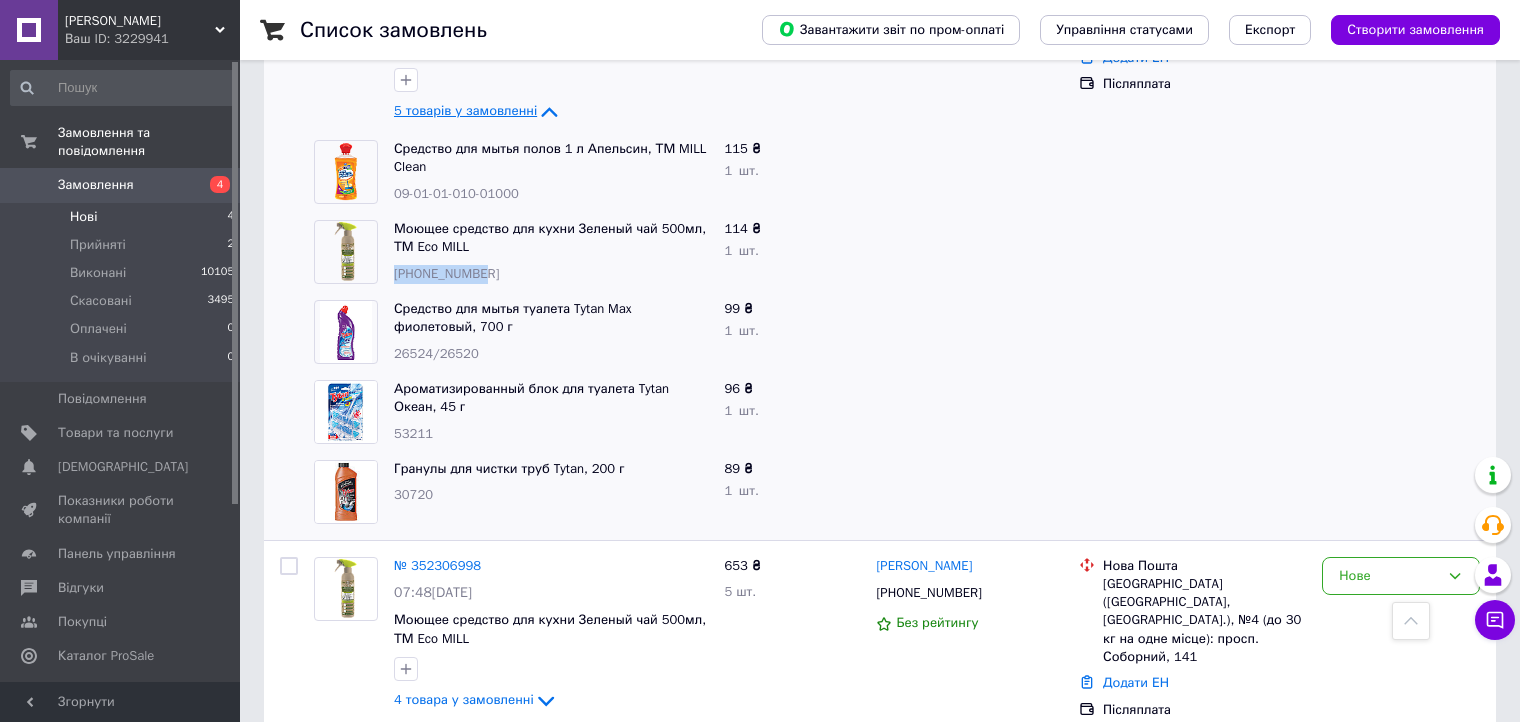 scroll, scrollTop: 300, scrollLeft: 0, axis: vertical 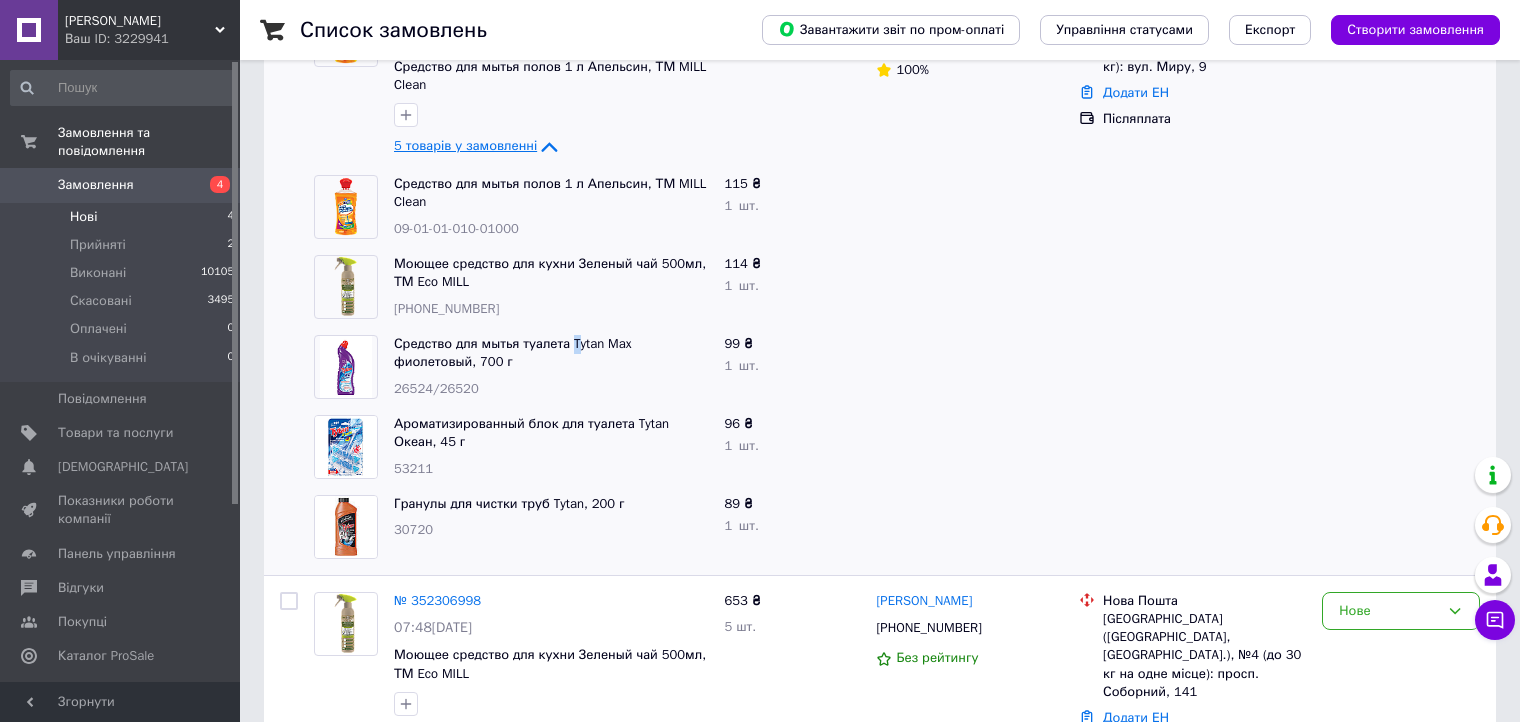 drag, startPoint x: 569, startPoint y: 332, endPoint x: 565, endPoint y: 363, distance: 31.257 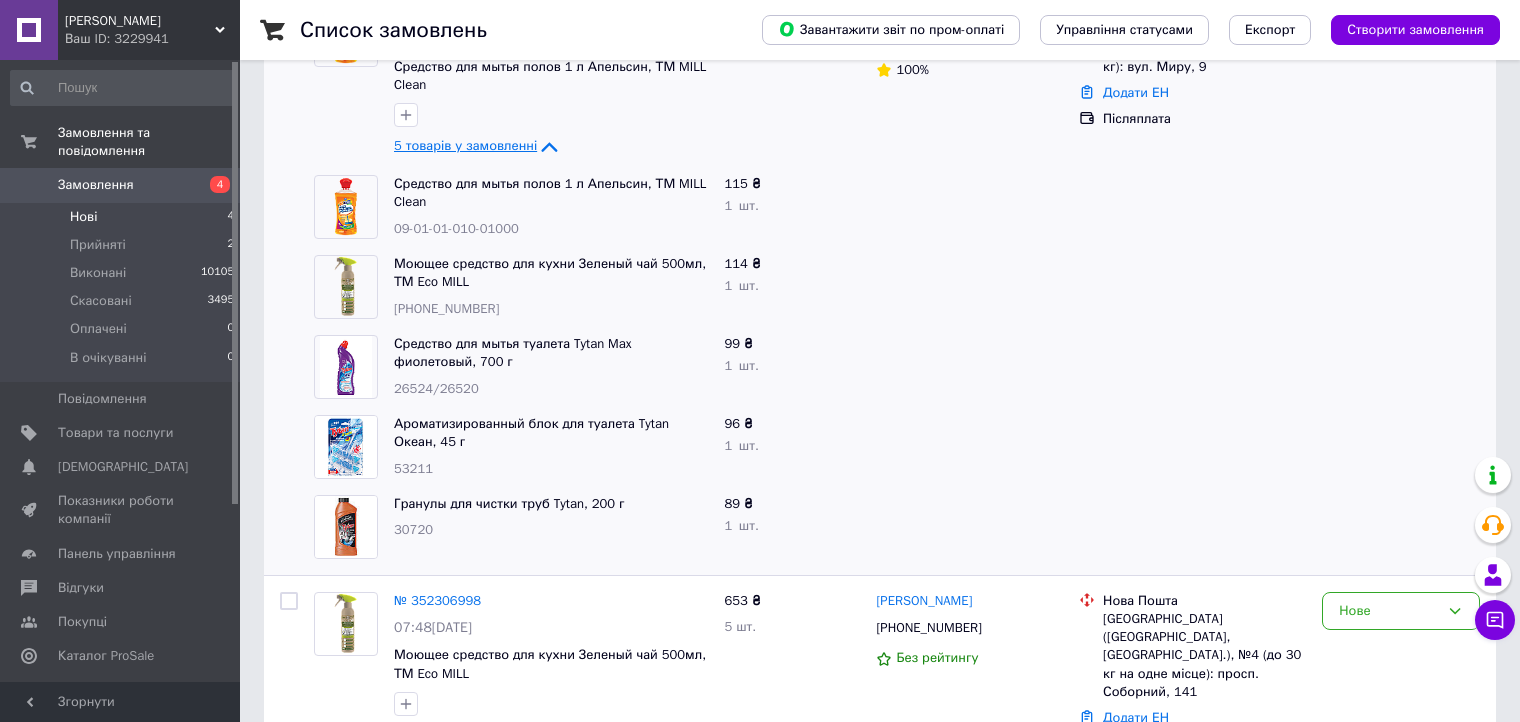 drag, startPoint x: 532, startPoint y: 444, endPoint x: 469, endPoint y: 432, distance: 64.132675 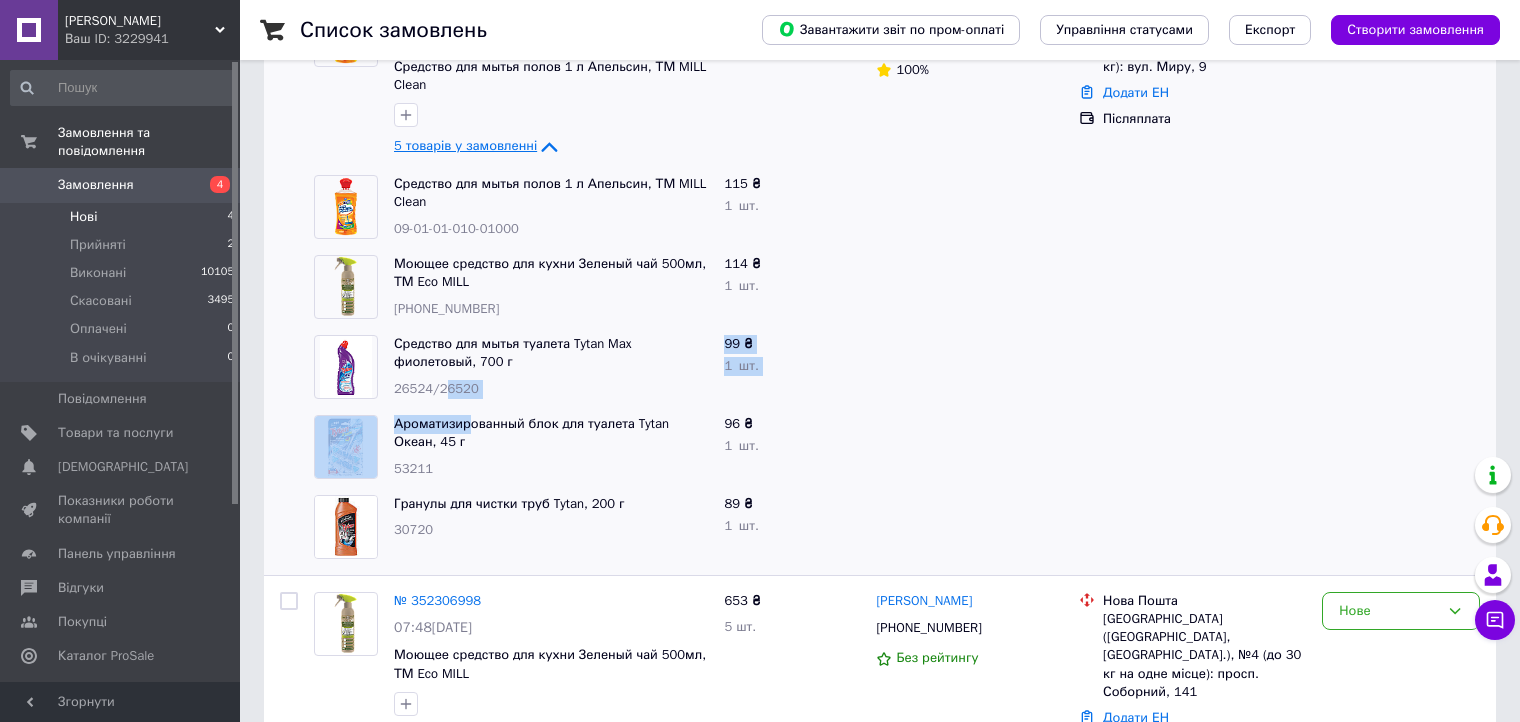 drag, startPoint x: 469, startPoint y: 432, endPoint x: 440, endPoint y: 391, distance: 50.219517 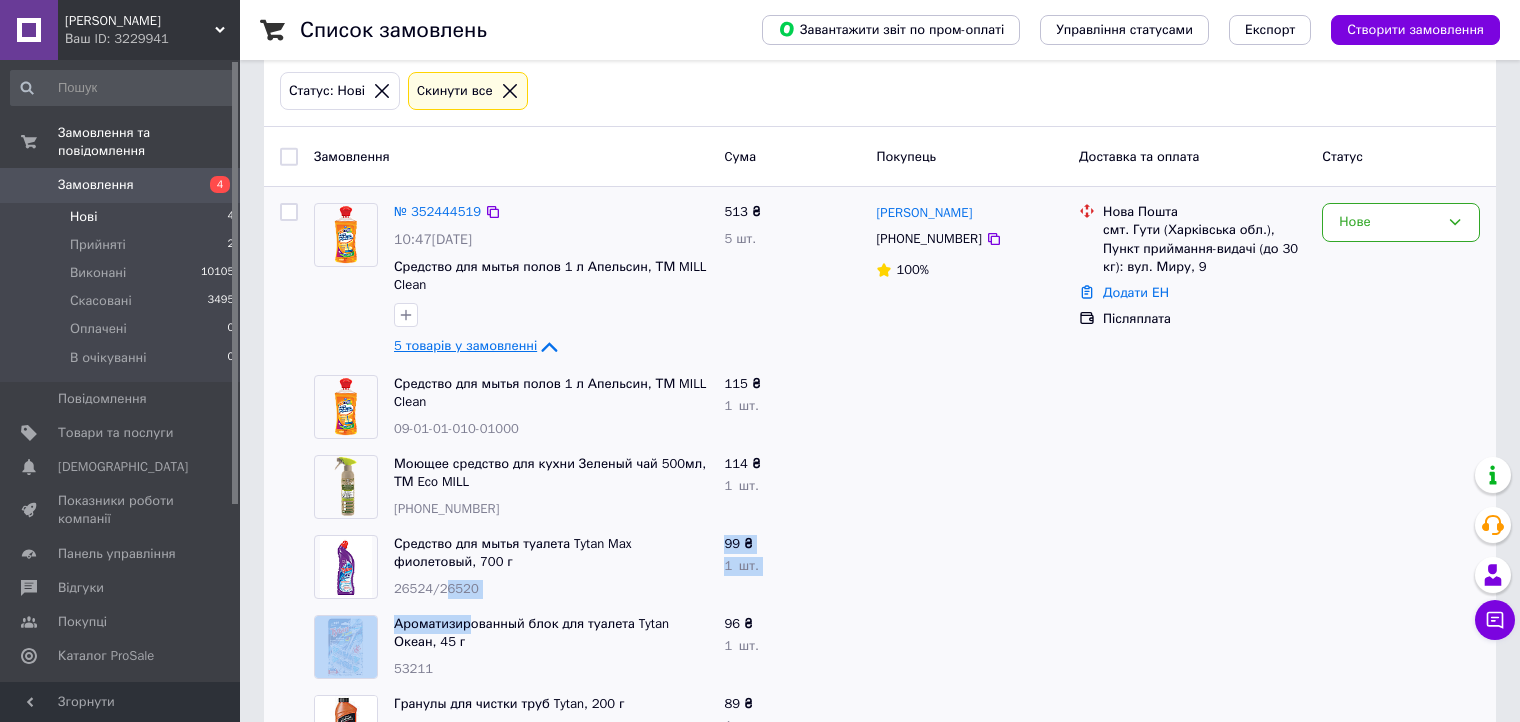 scroll, scrollTop: 200, scrollLeft: 0, axis: vertical 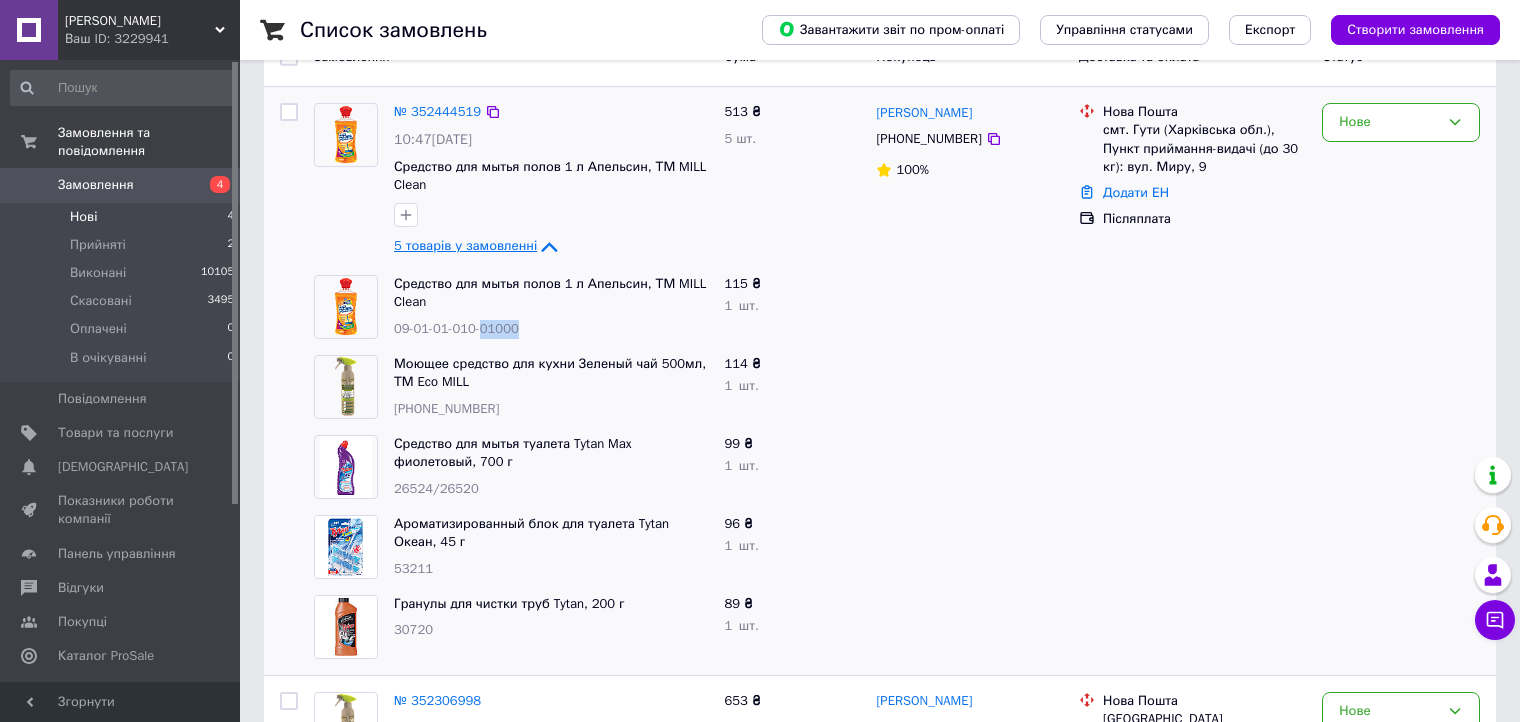 drag, startPoint x: 476, startPoint y: 325, endPoint x: 520, endPoint y: 326, distance: 44.011364 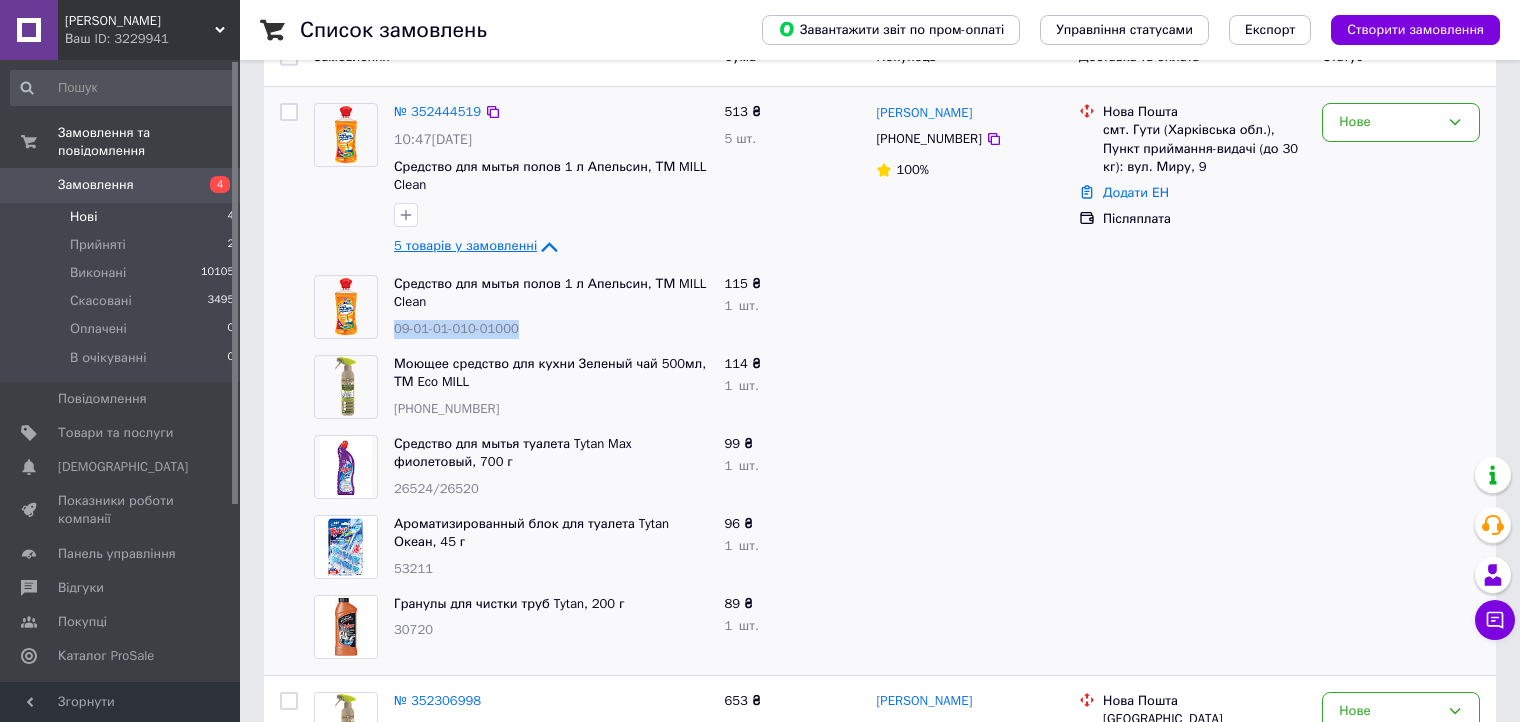 drag, startPoint x: 400, startPoint y: 323, endPoint x: 521, endPoint y: 339, distance: 122.05327 